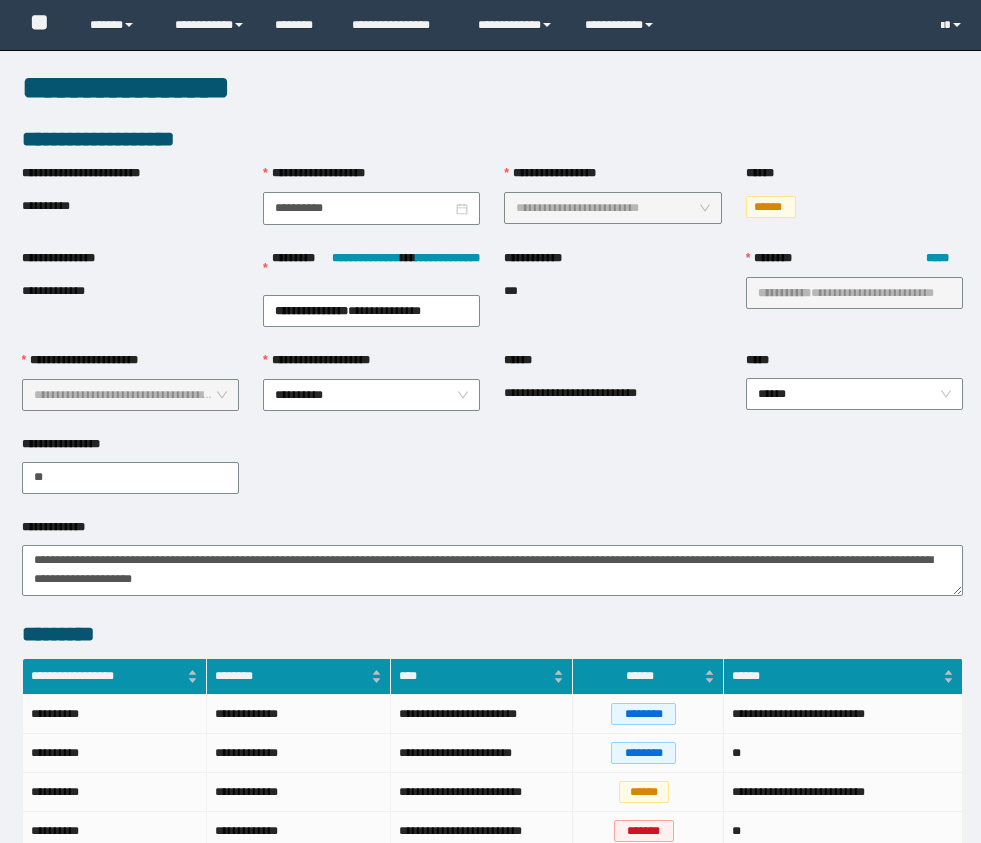 scroll, scrollTop: 954, scrollLeft: 0, axis: vertical 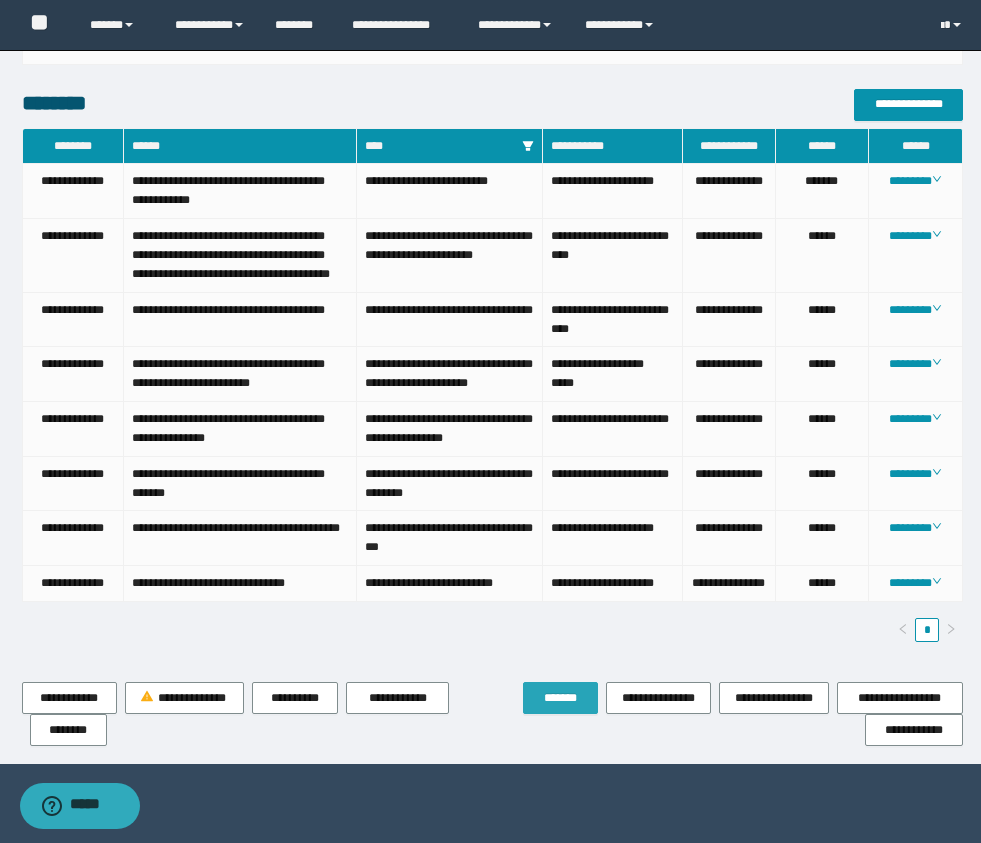 click on "*******" at bounding box center (560, 698) 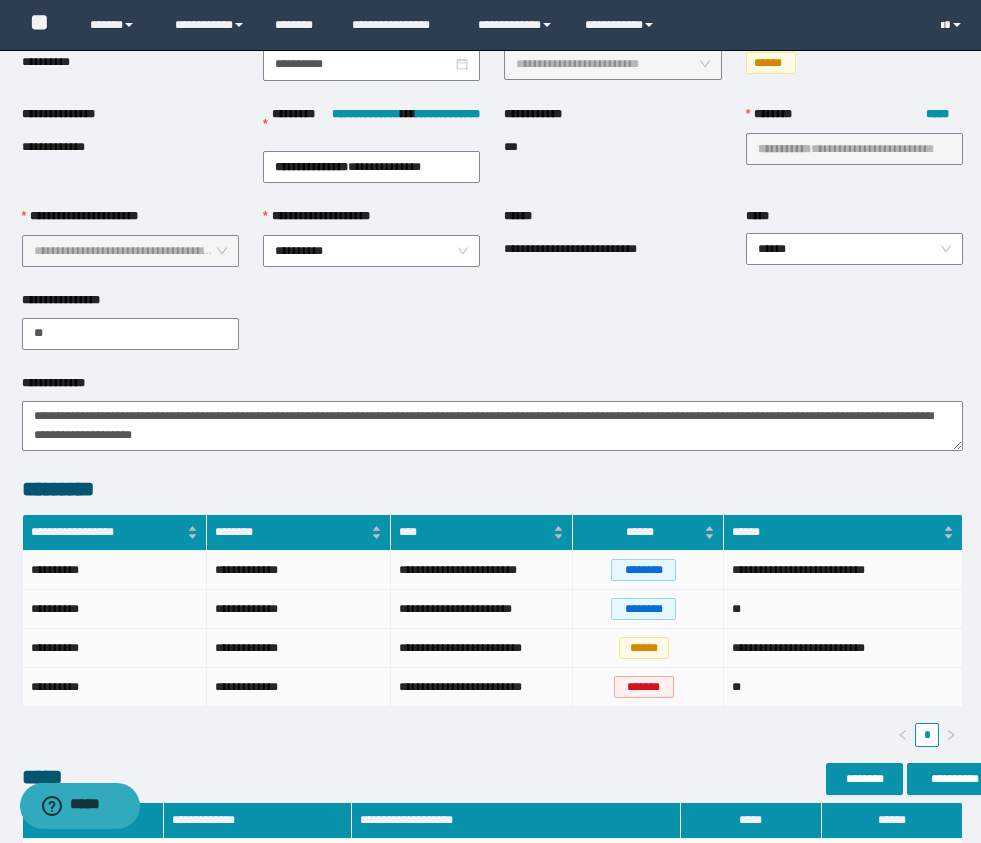 scroll, scrollTop: 0, scrollLeft: 0, axis: both 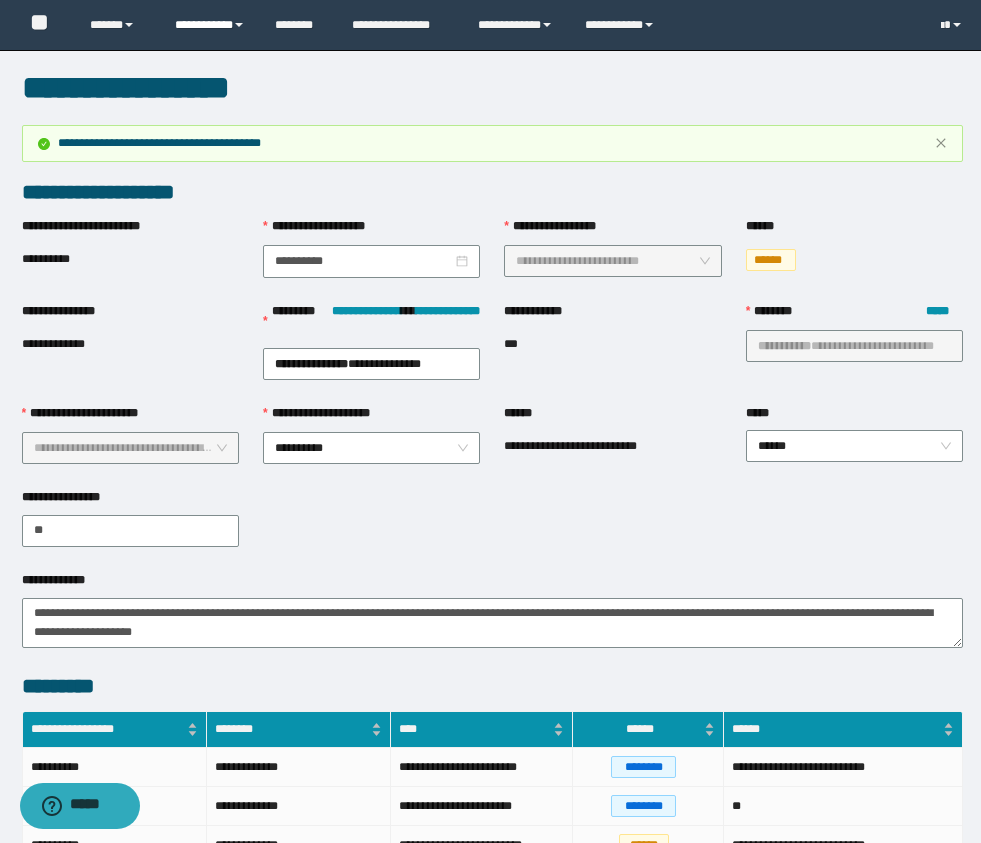 click on "**********" at bounding box center (210, 25) 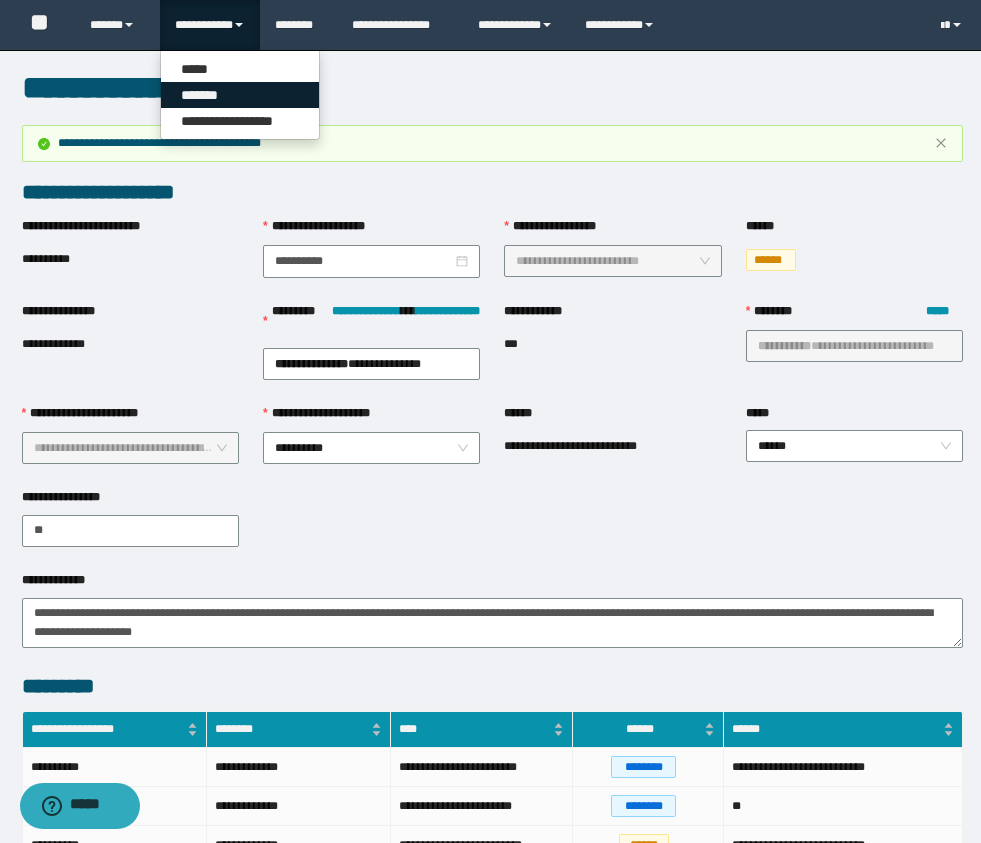 click on "*******" at bounding box center [240, 95] 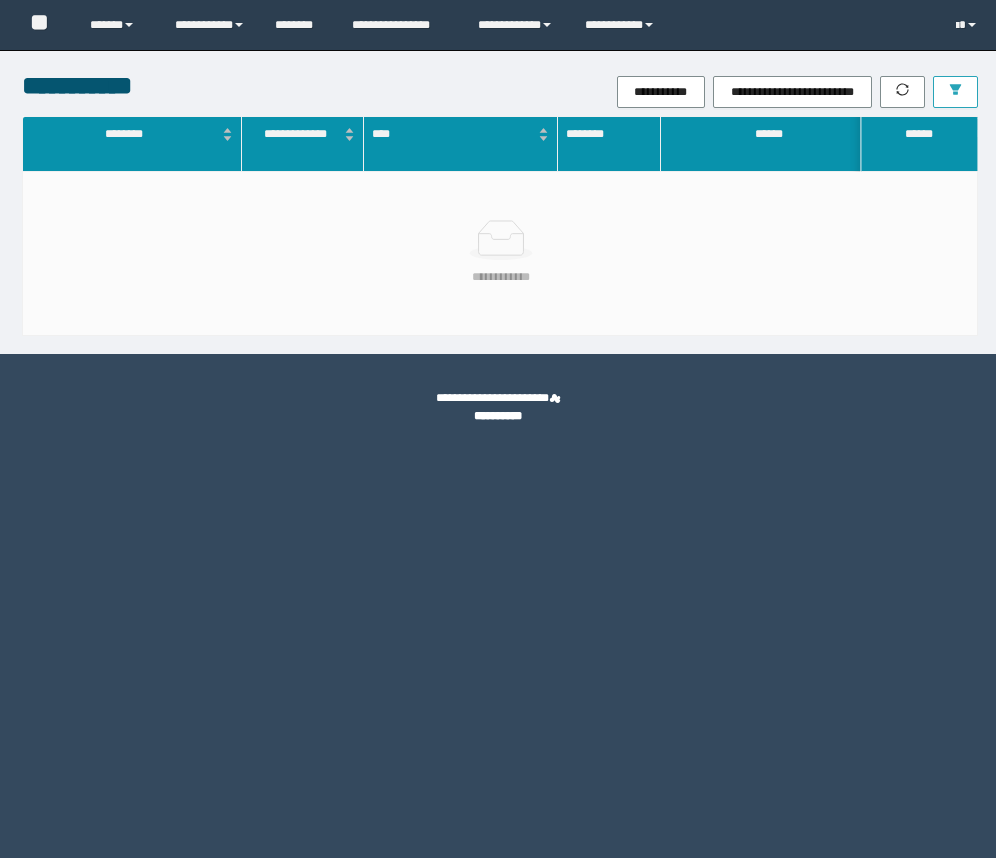 scroll, scrollTop: 0, scrollLeft: 0, axis: both 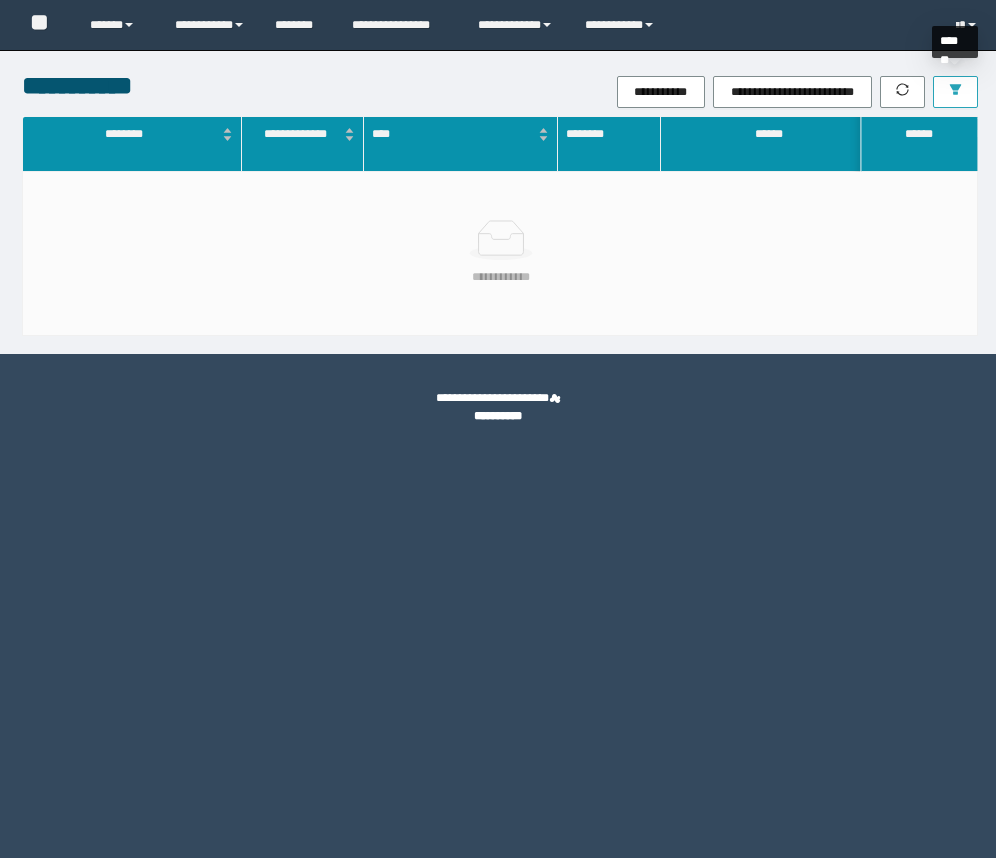 click at bounding box center [955, 92] 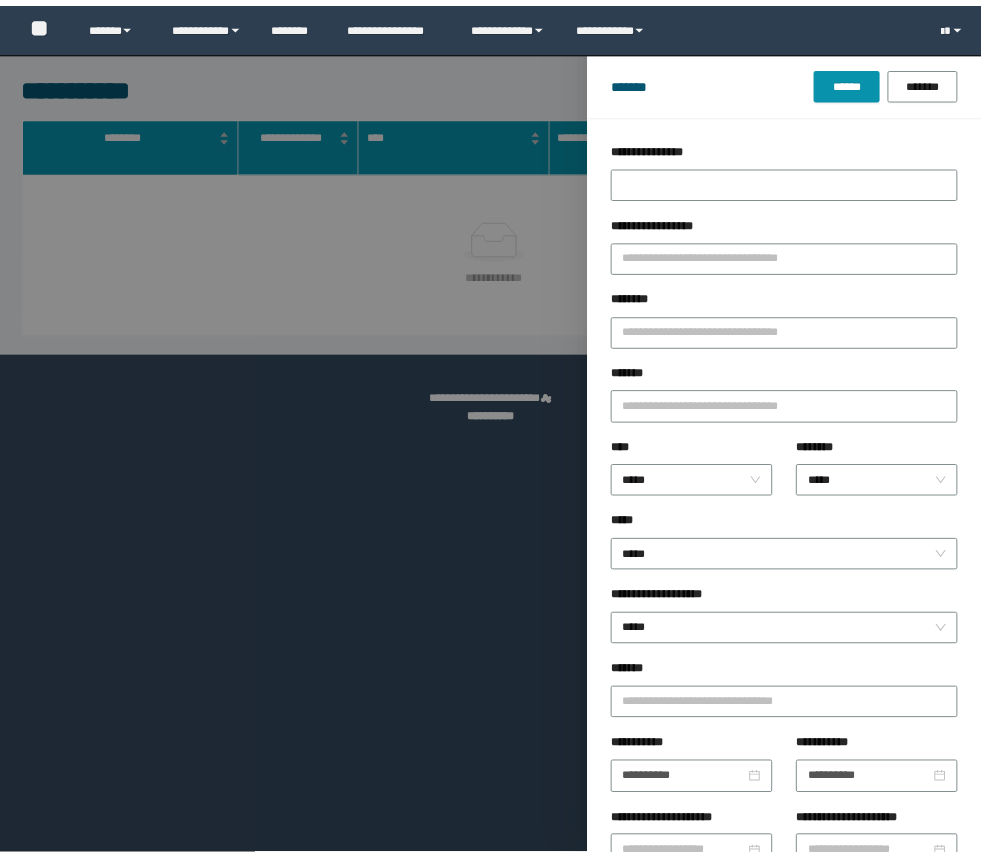 scroll, scrollTop: 0, scrollLeft: 0, axis: both 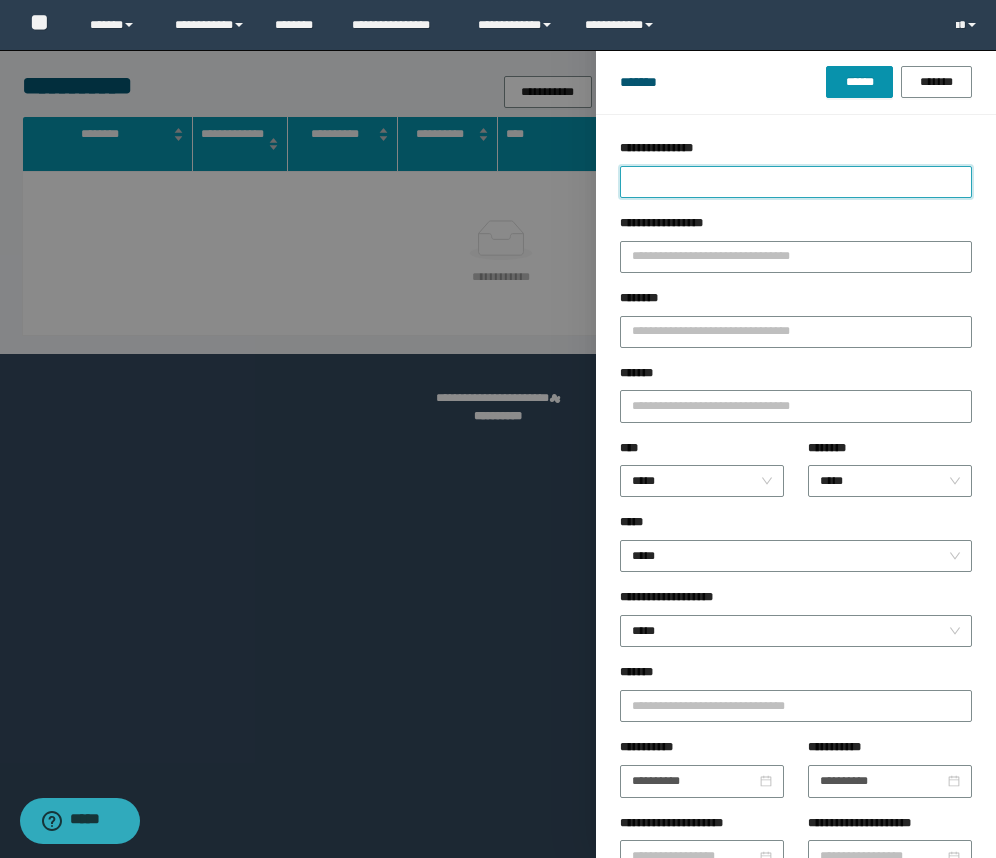 click on "**********" at bounding box center (796, 182) 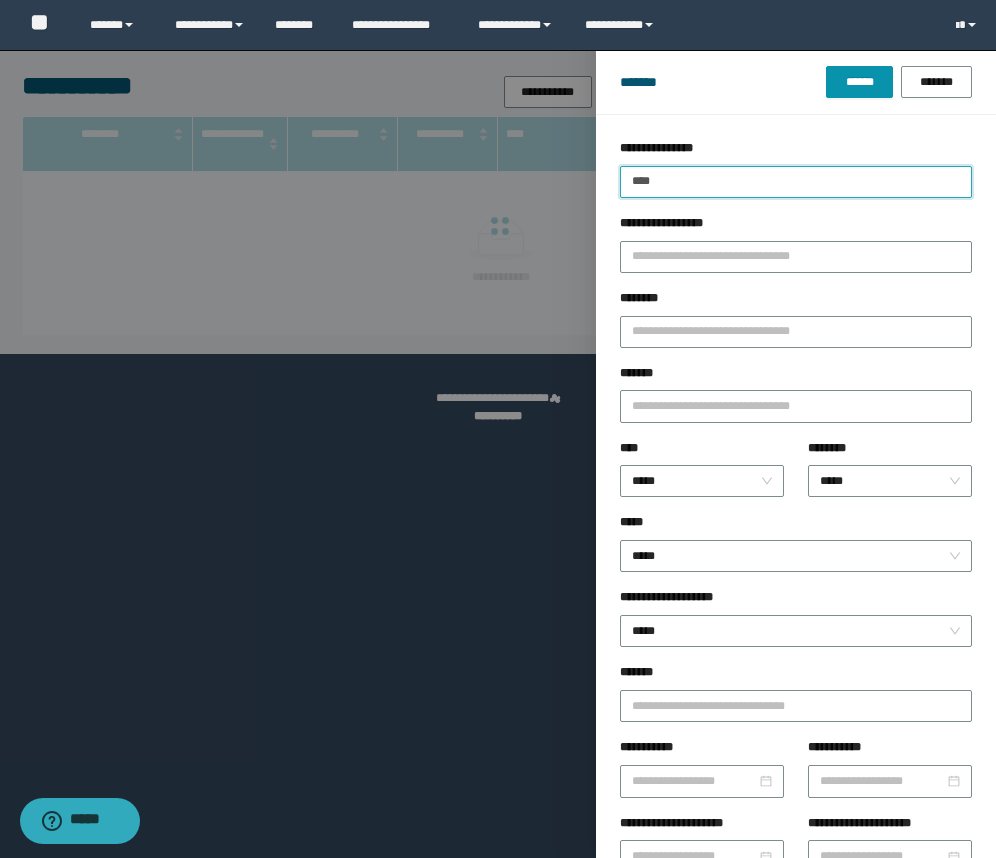 type on "****" 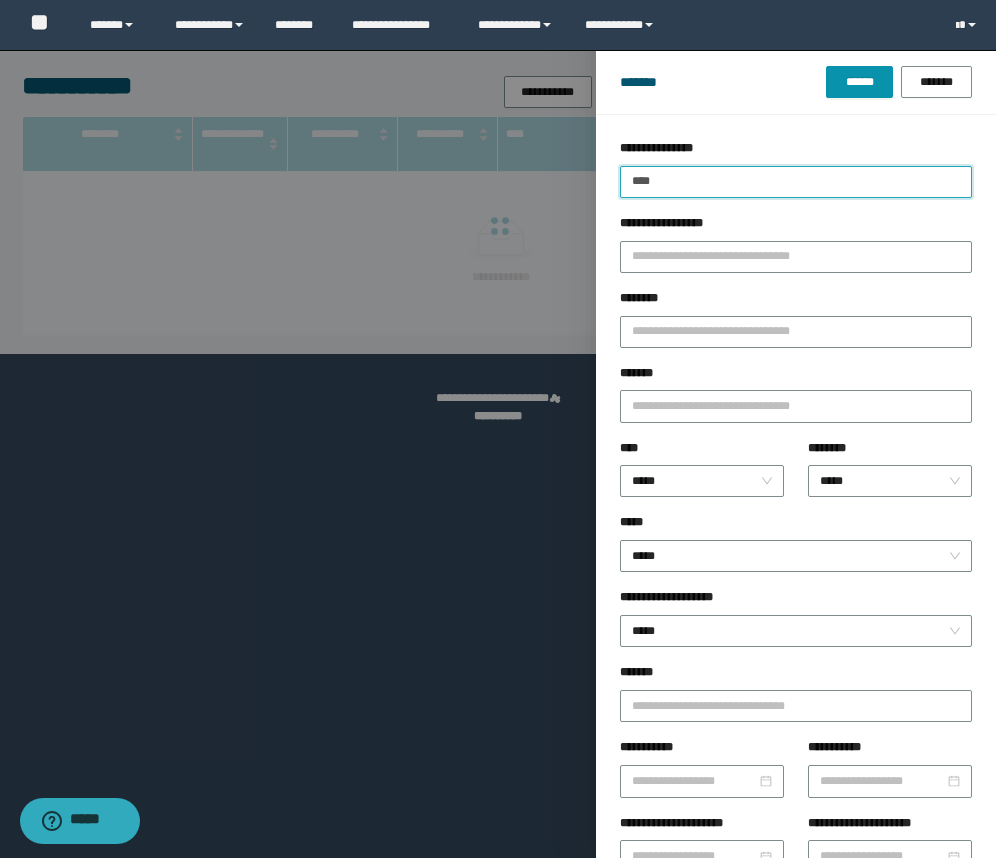 click on "******" at bounding box center [859, 82] 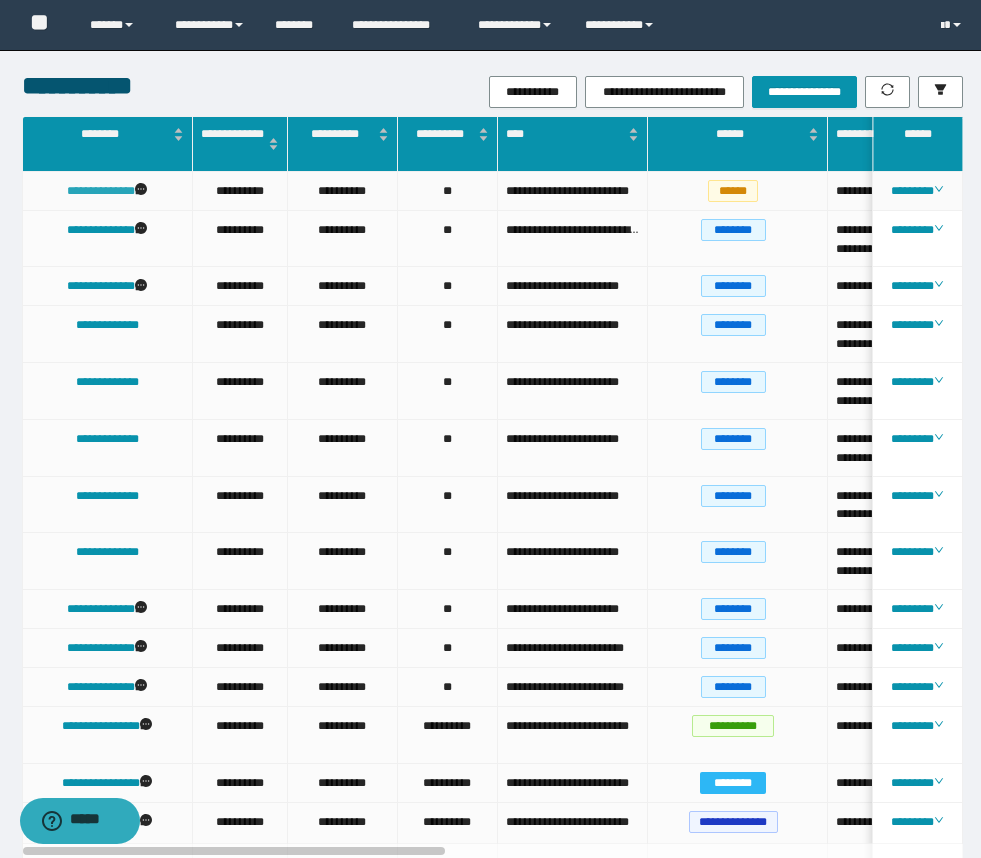 click on "**********" at bounding box center [101, 191] 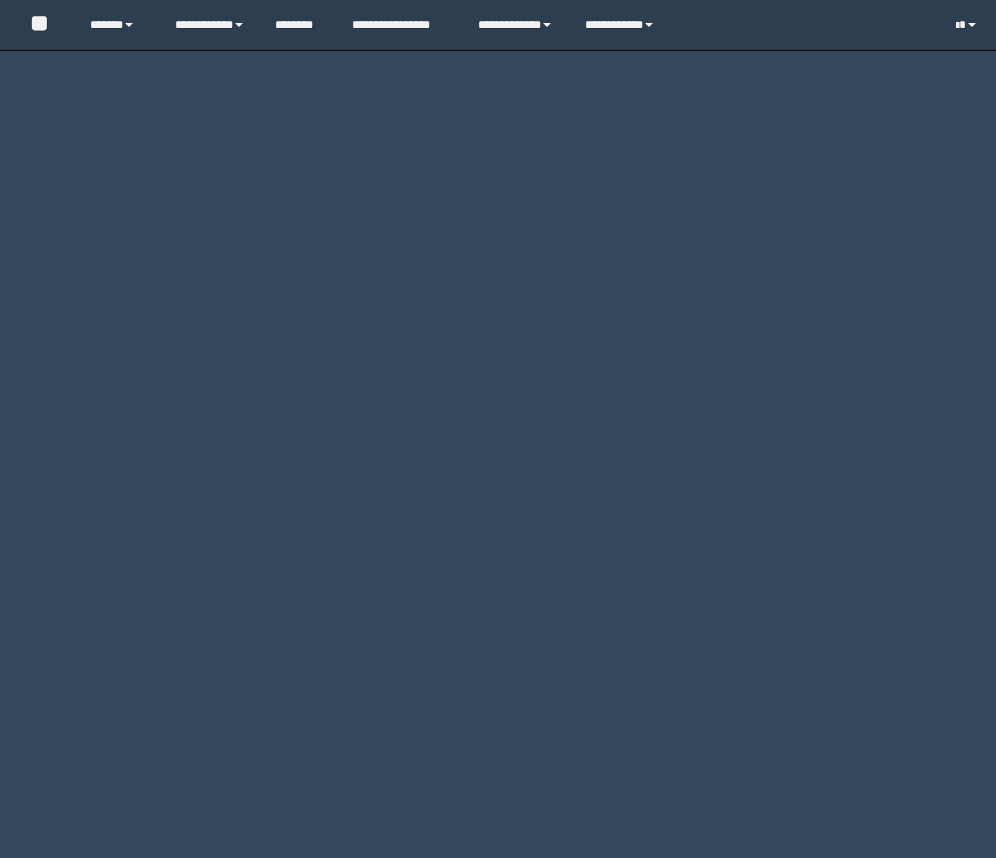 scroll, scrollTop: 0, scrollLeft: 0, axis: both 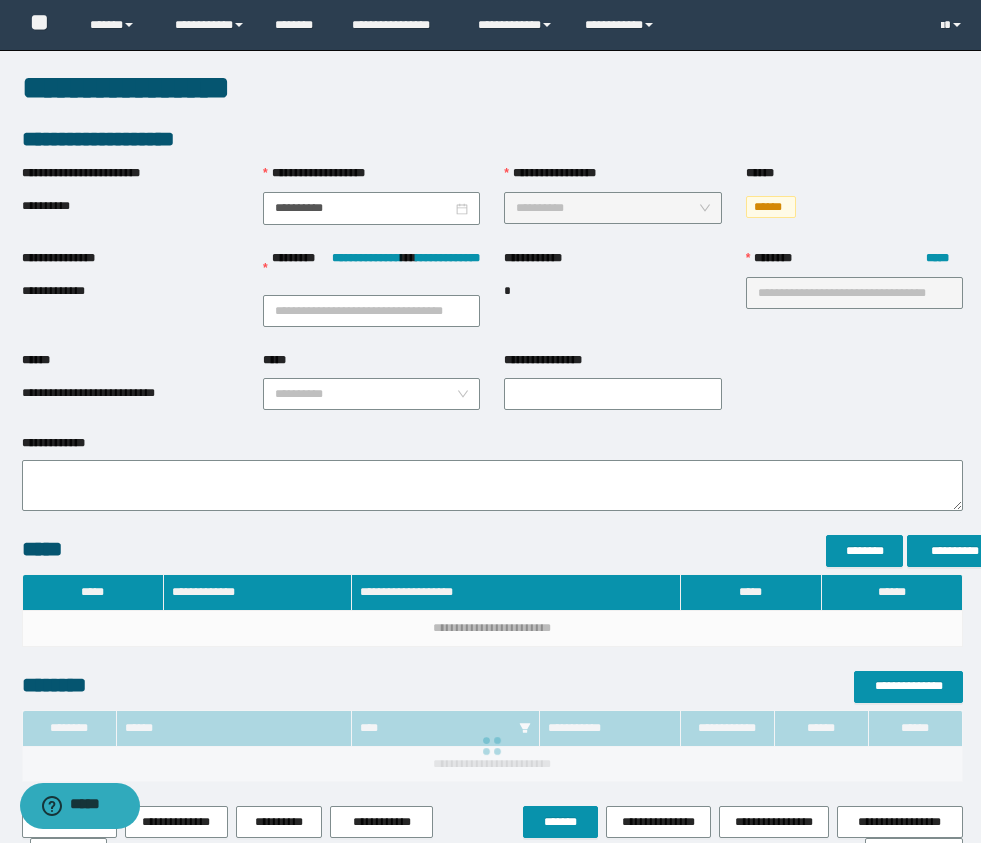 type on "**********" 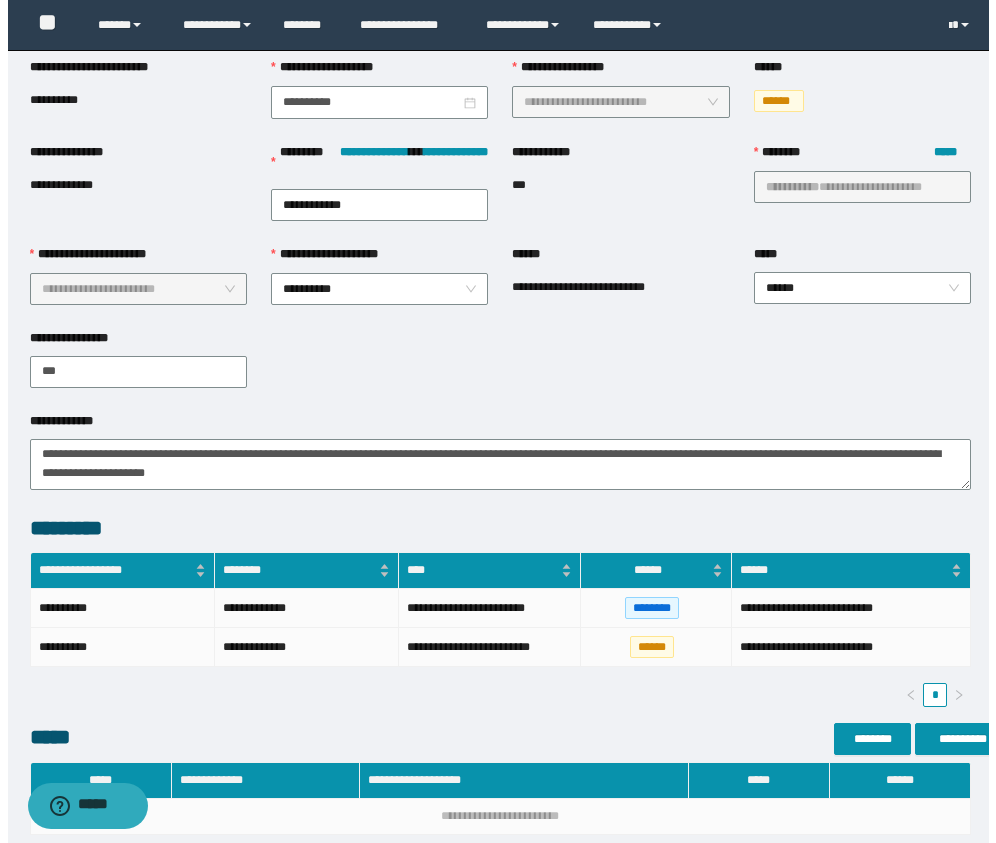 scroll, scrollTop: 667, scrollLeft: 0, axis: vertical 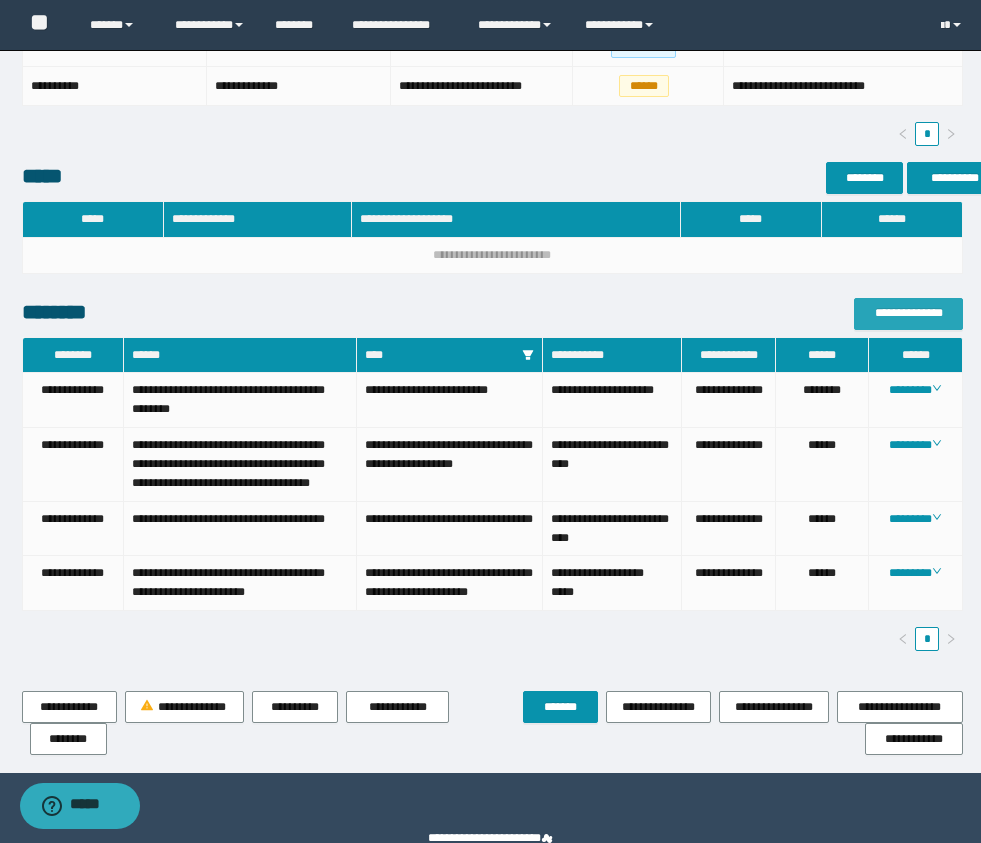 click on "**********" at bounding box center [908, 313] 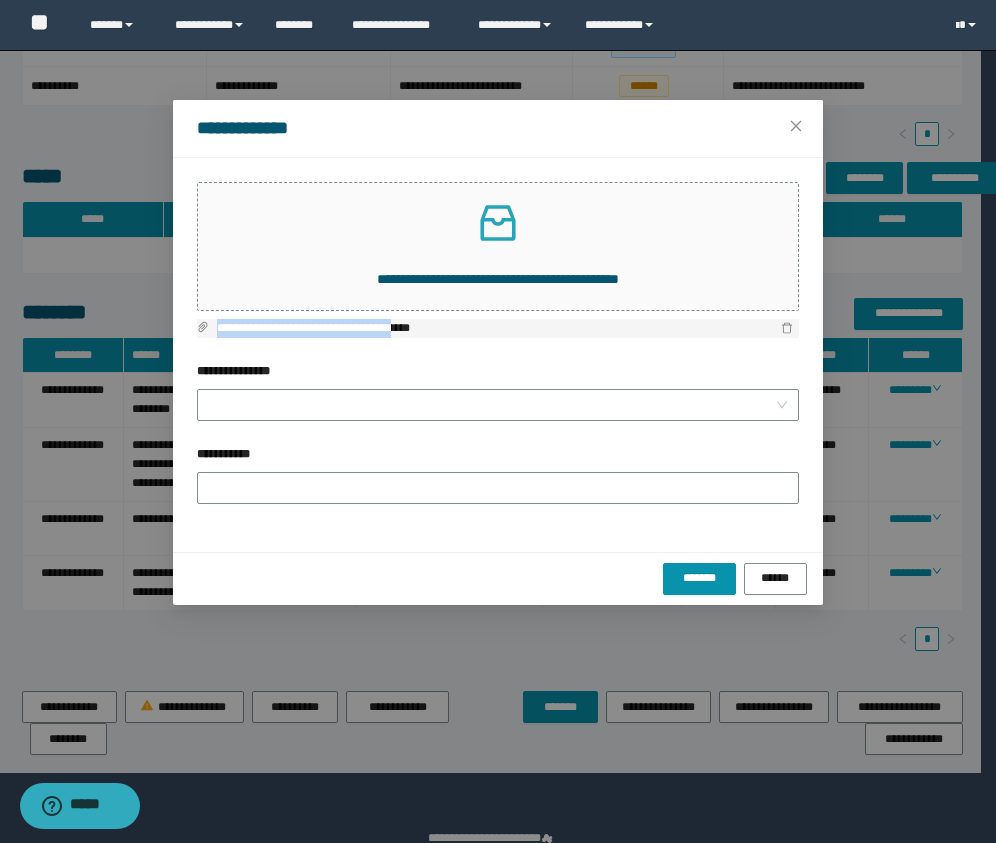 drag, startPoint x: 430, startPoint y: 326, endPoint x: 213, endPoint y: 324, distance: 217.00922 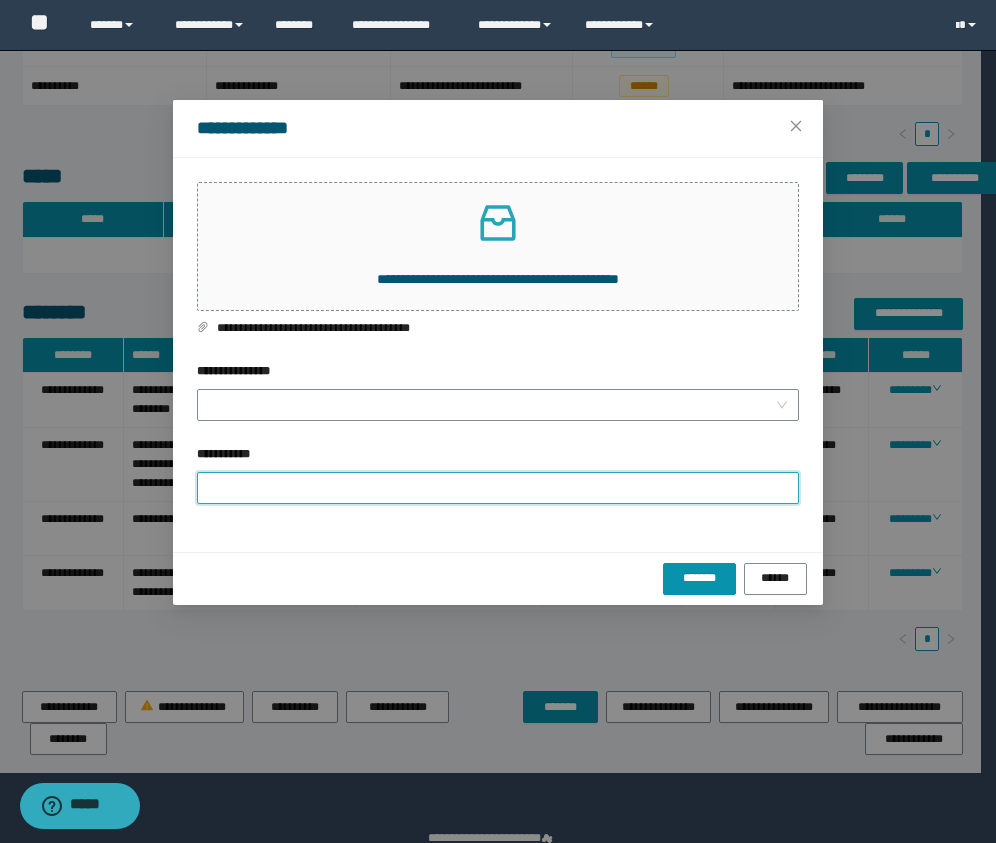 click on "**********" at bounding box center (498, 488) 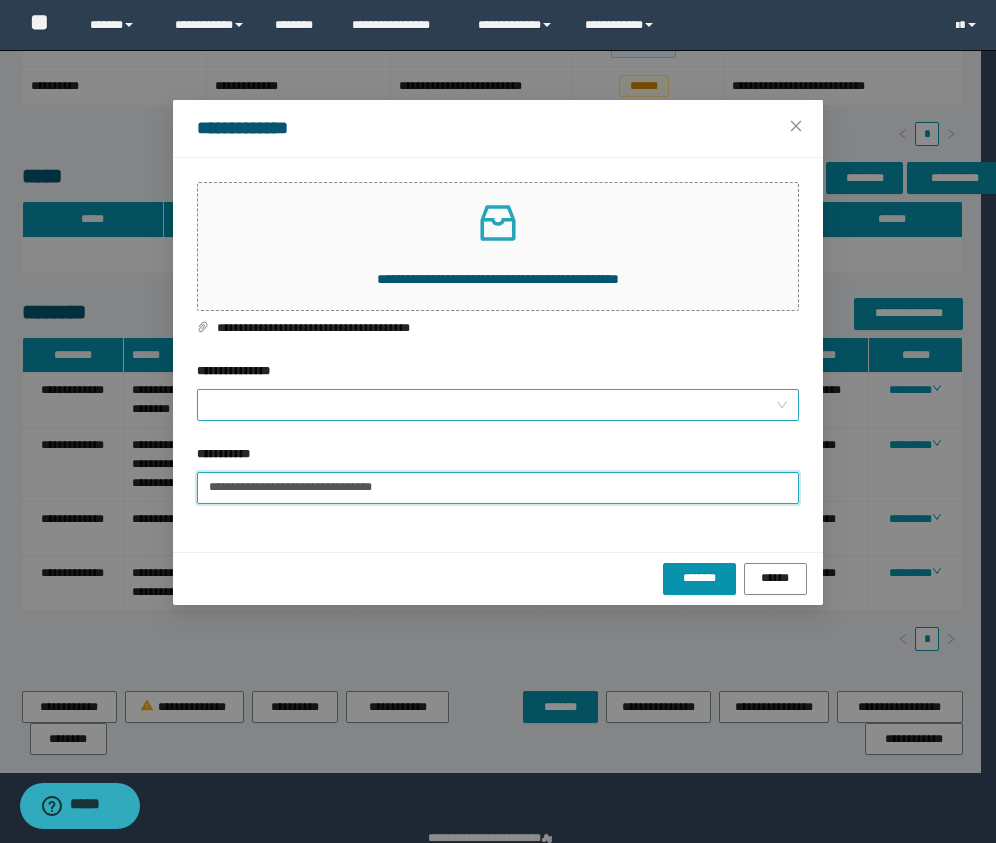 type on "**********" 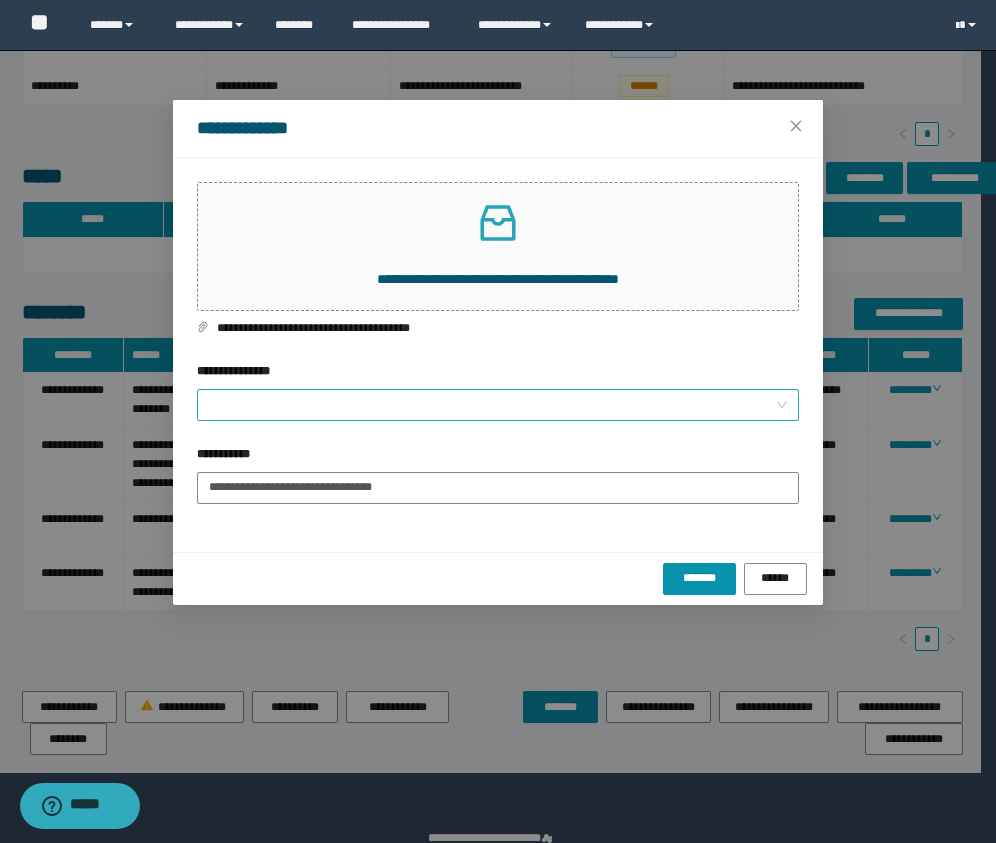 click on "**********" at bounding box center (492, 405) 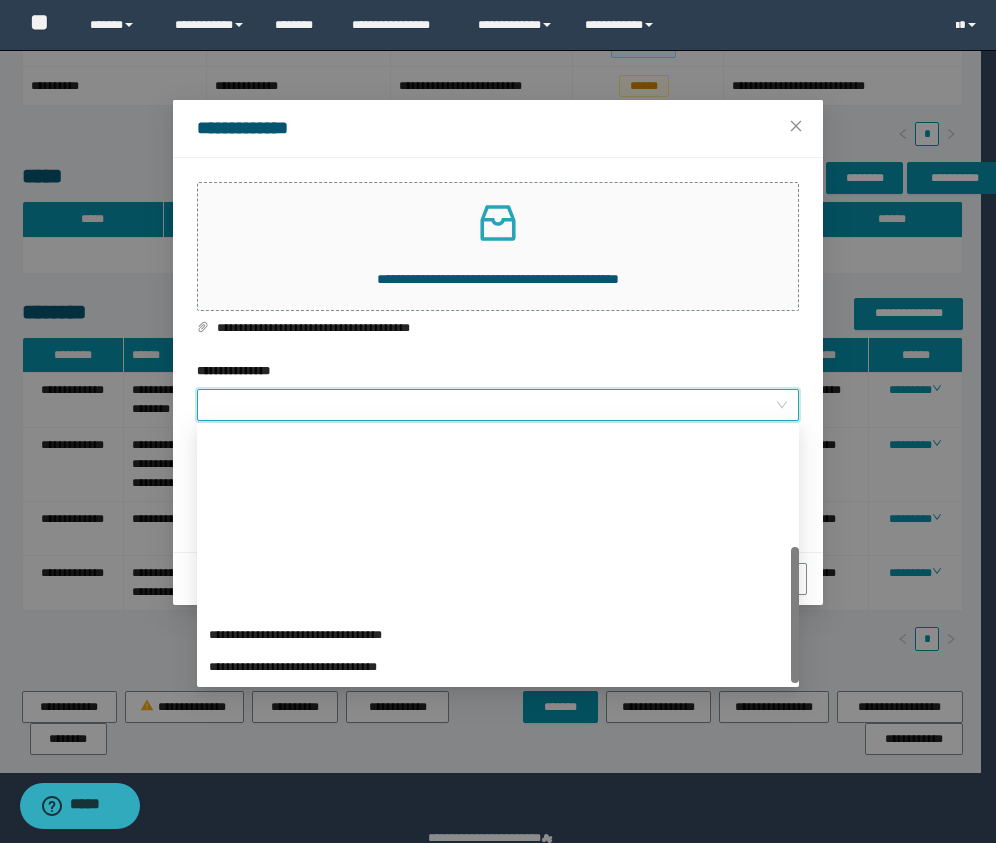 scroll, scrollTop: 224, scrollLeft: 0, axis: vertical 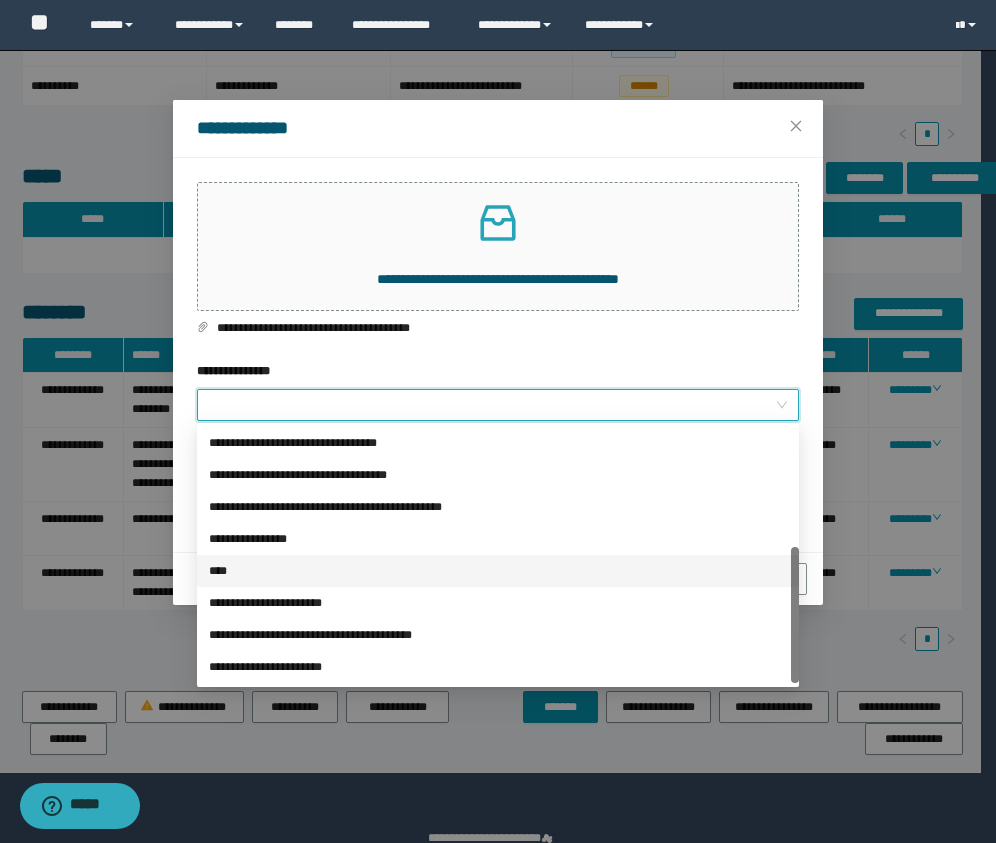 click on "****" at bounding box center (498, 571) 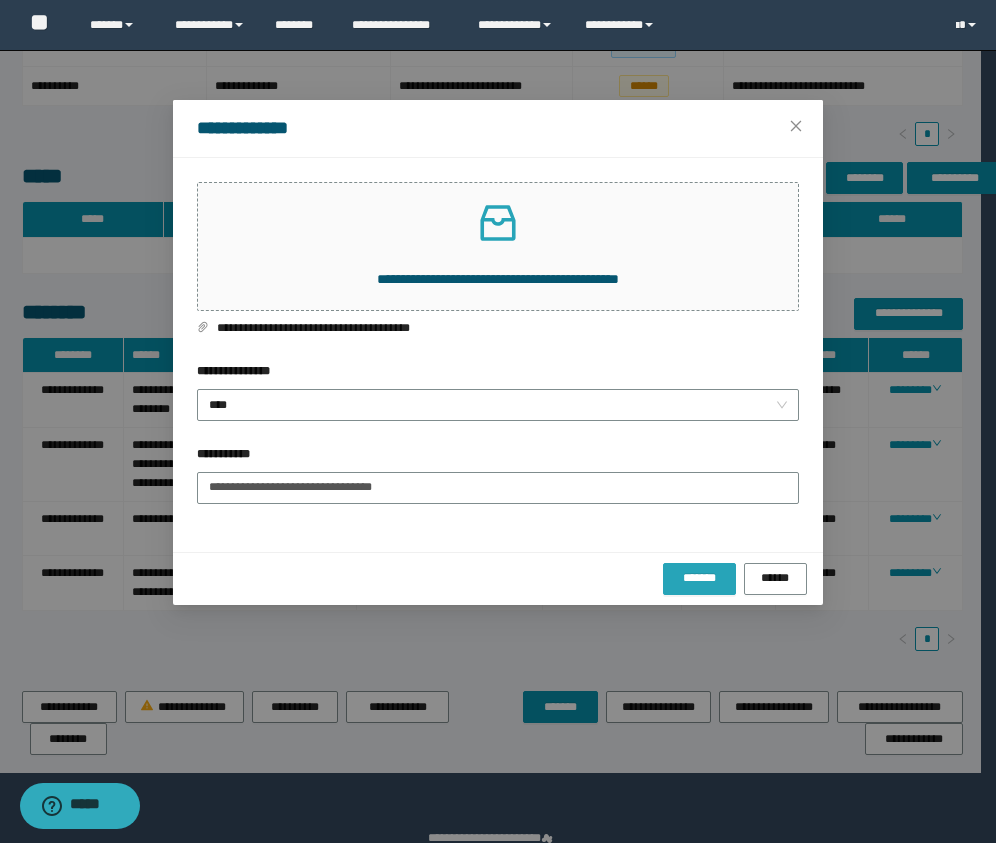 click on "*******" at bounding box center [699, 578] 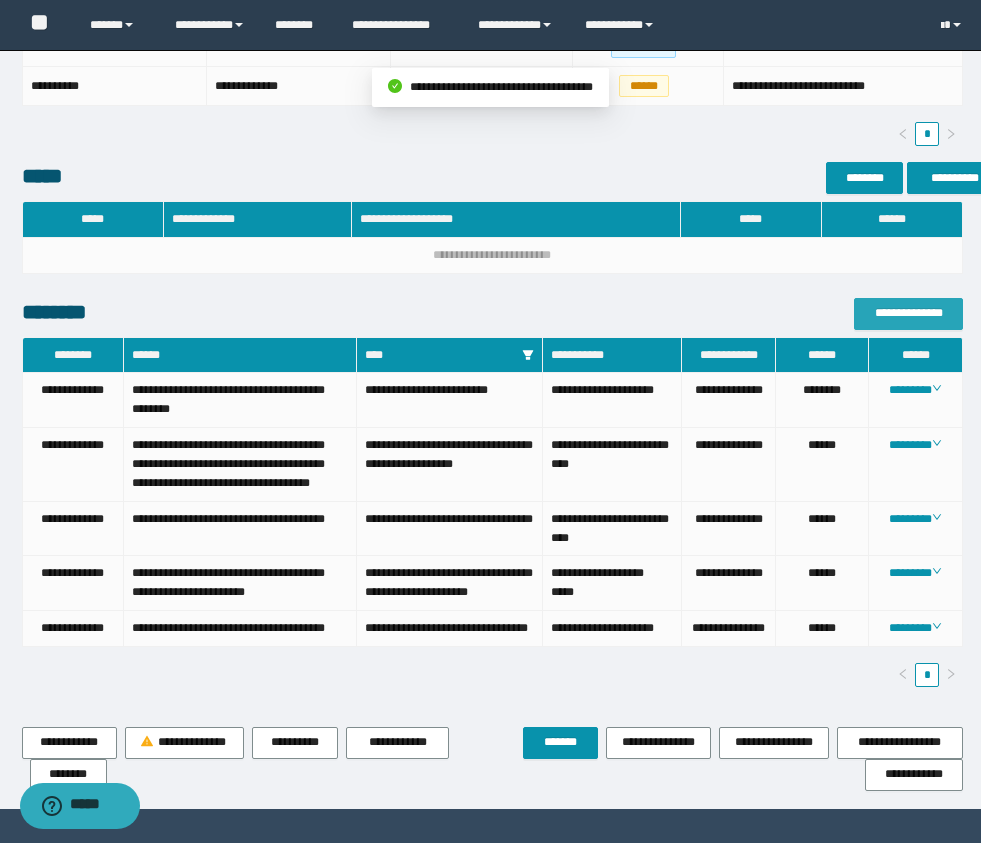 click on "**********" at bounding box center (908, 313) 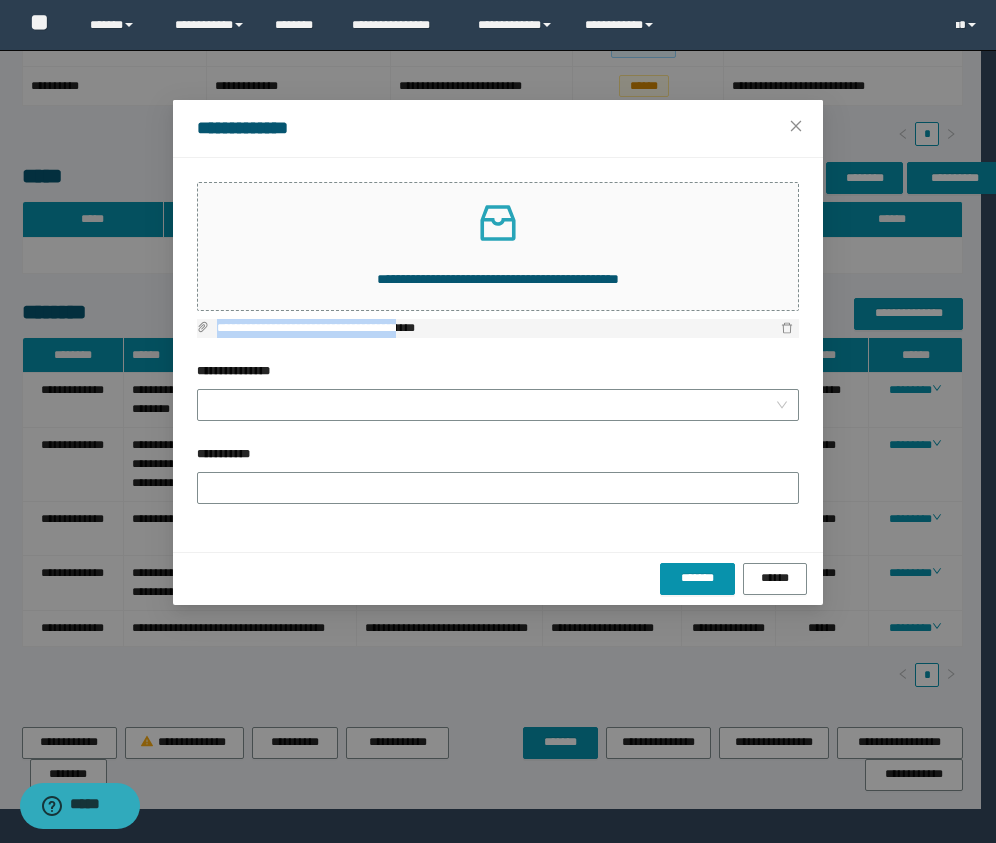 drag, startPoint x: 433, startPoint y: 326, endPoint x: 209, endPoint y: 325, distance: 224.00223 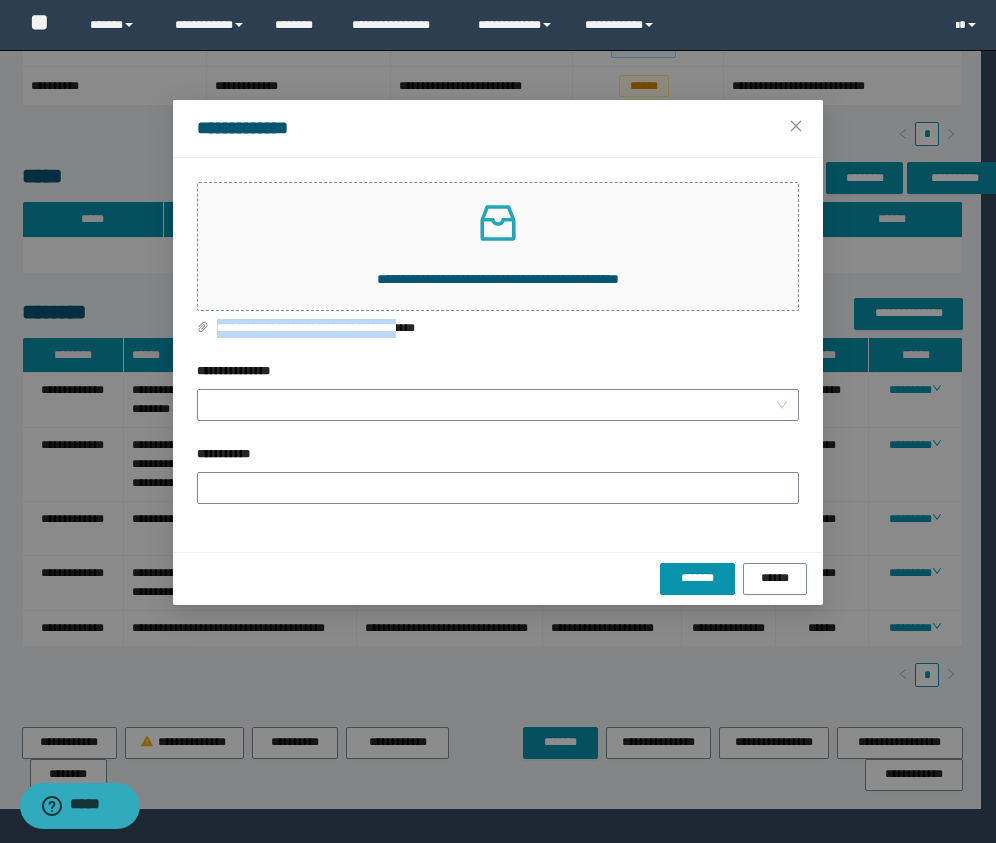 copy on "**********" 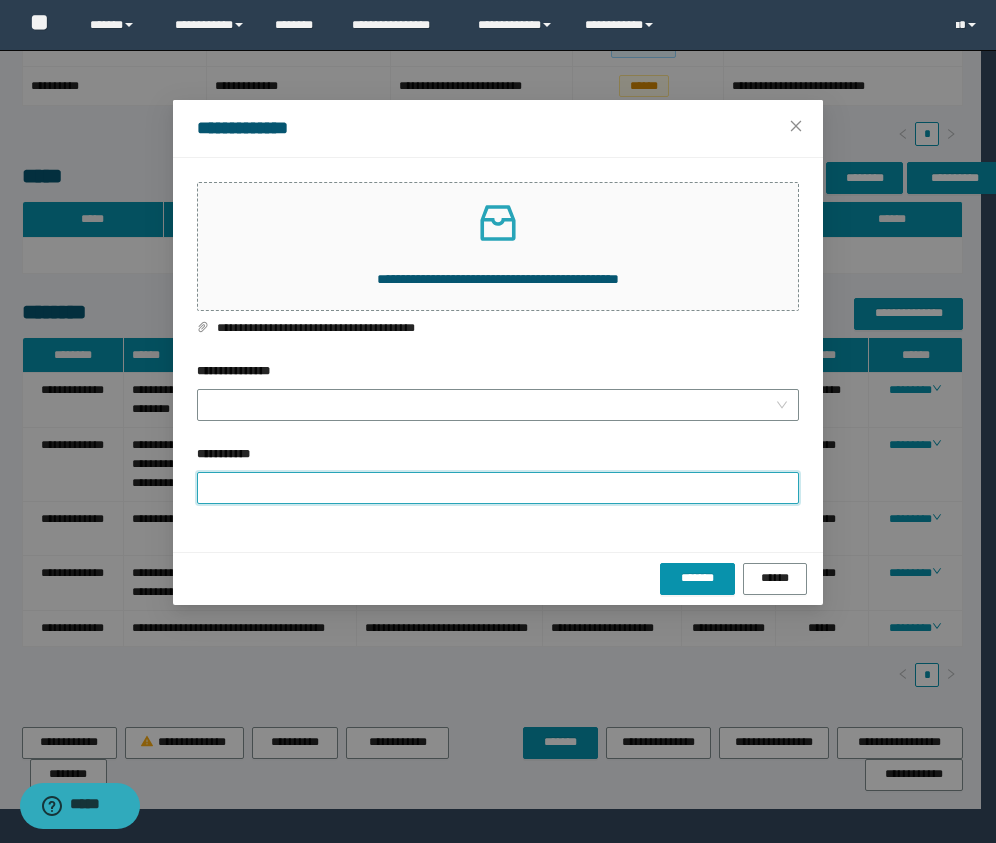 click on "**********" at bounding box center (498, 488) 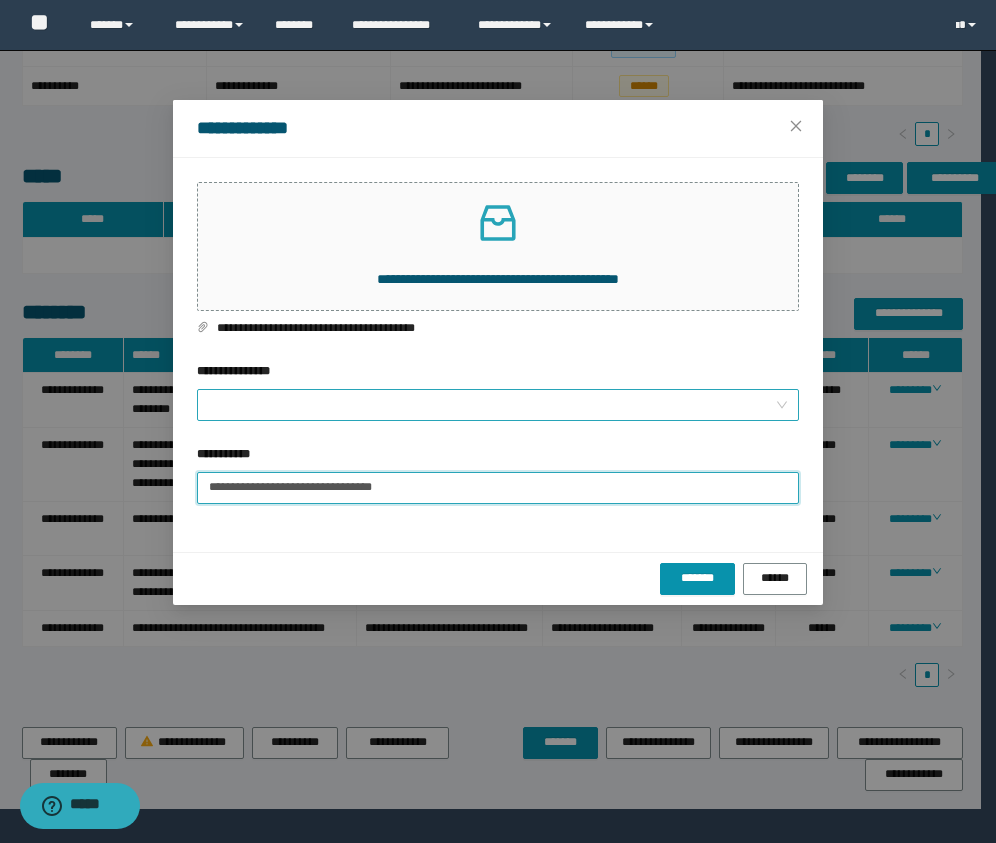 type on "**********" 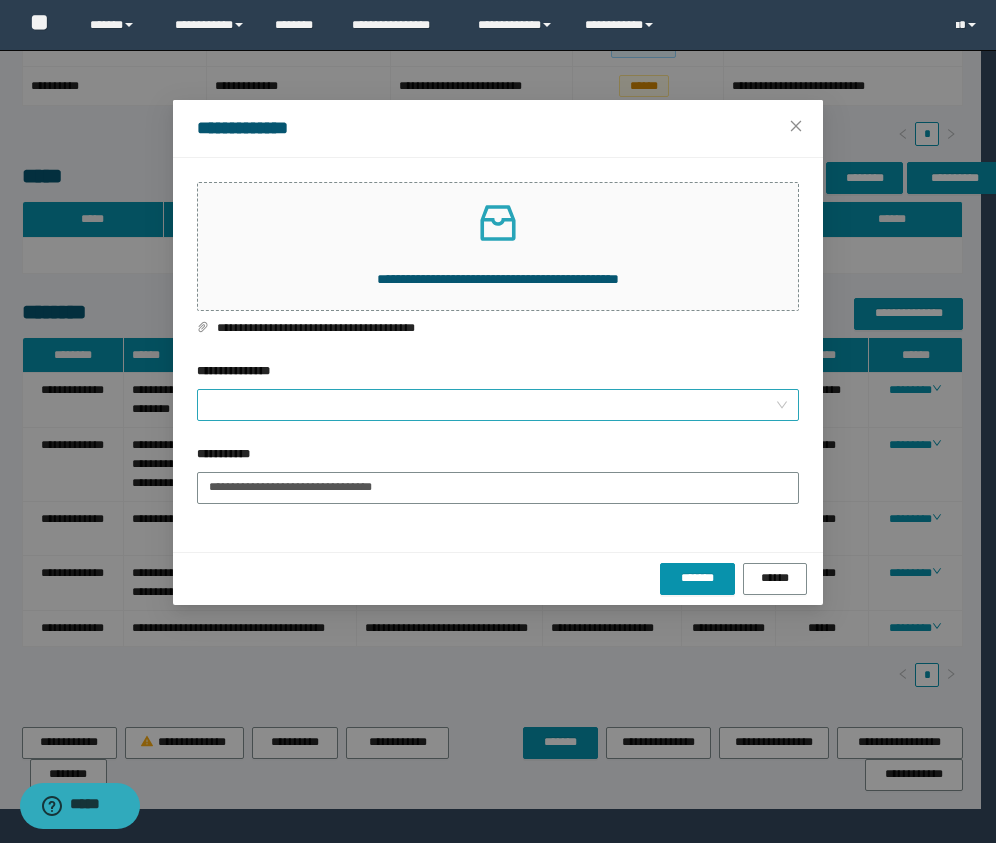 click on "**********" at bounding box center [492, 405] 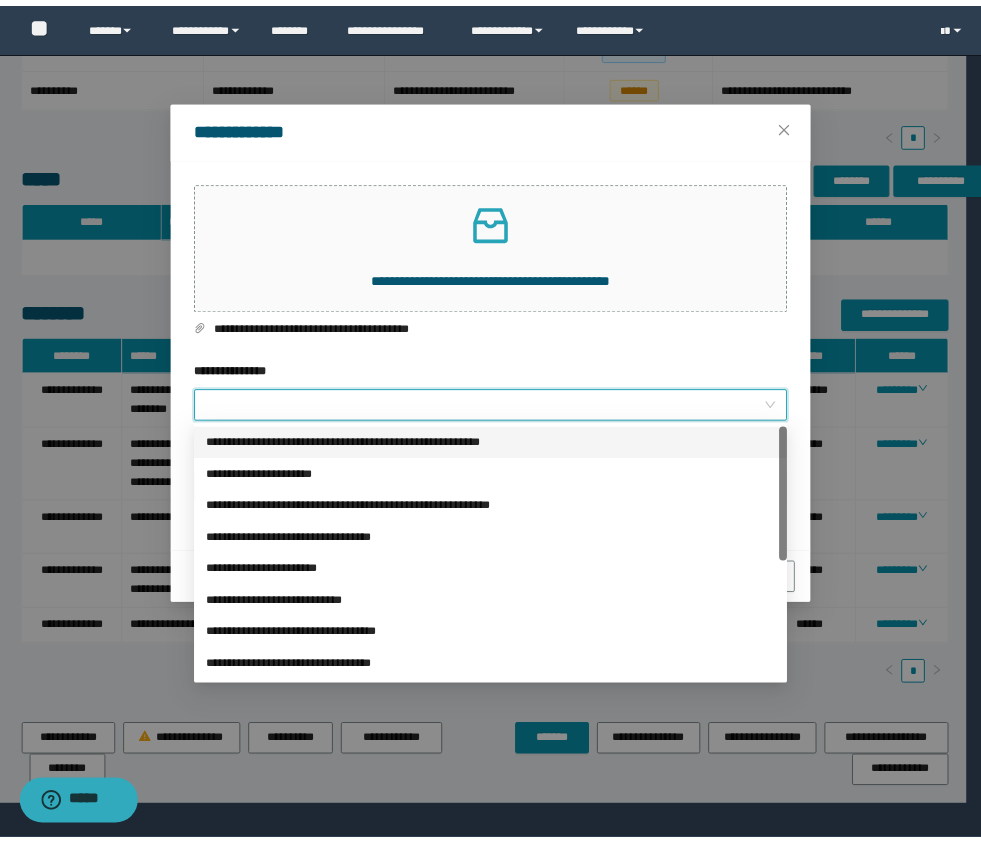 scroll, scrollTop: 224, scrollLeft: 0, axis: vertical 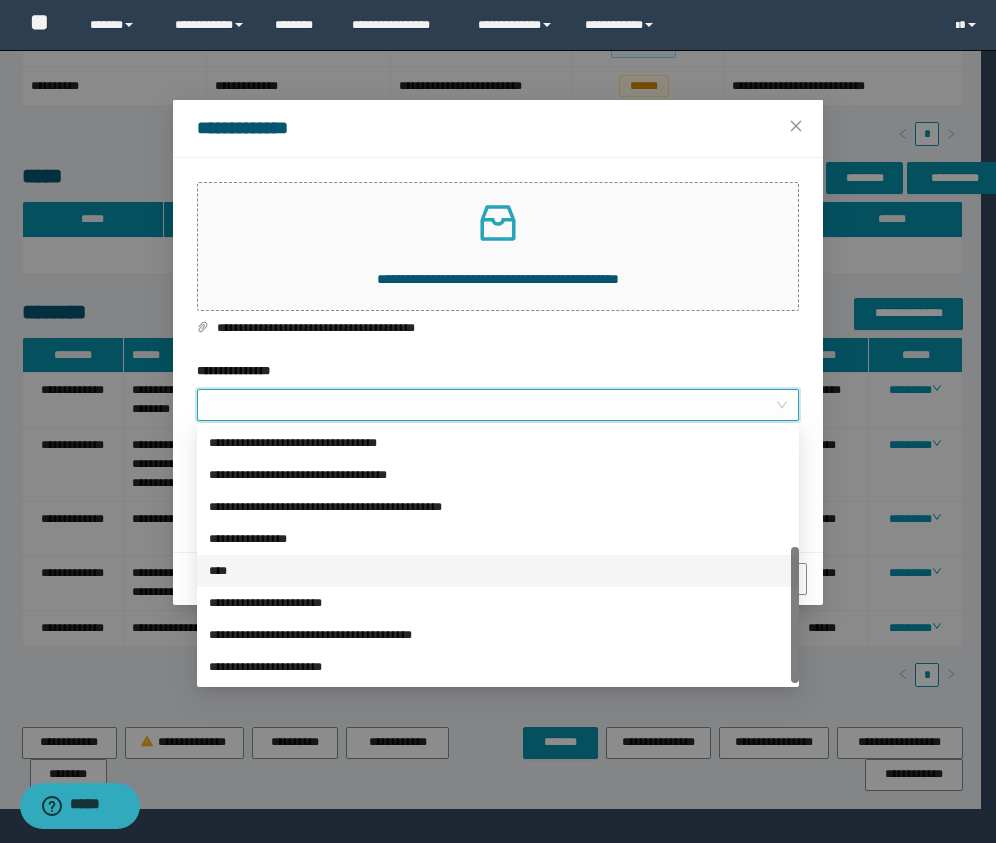 click on "****" at bounding box center [498, 571] 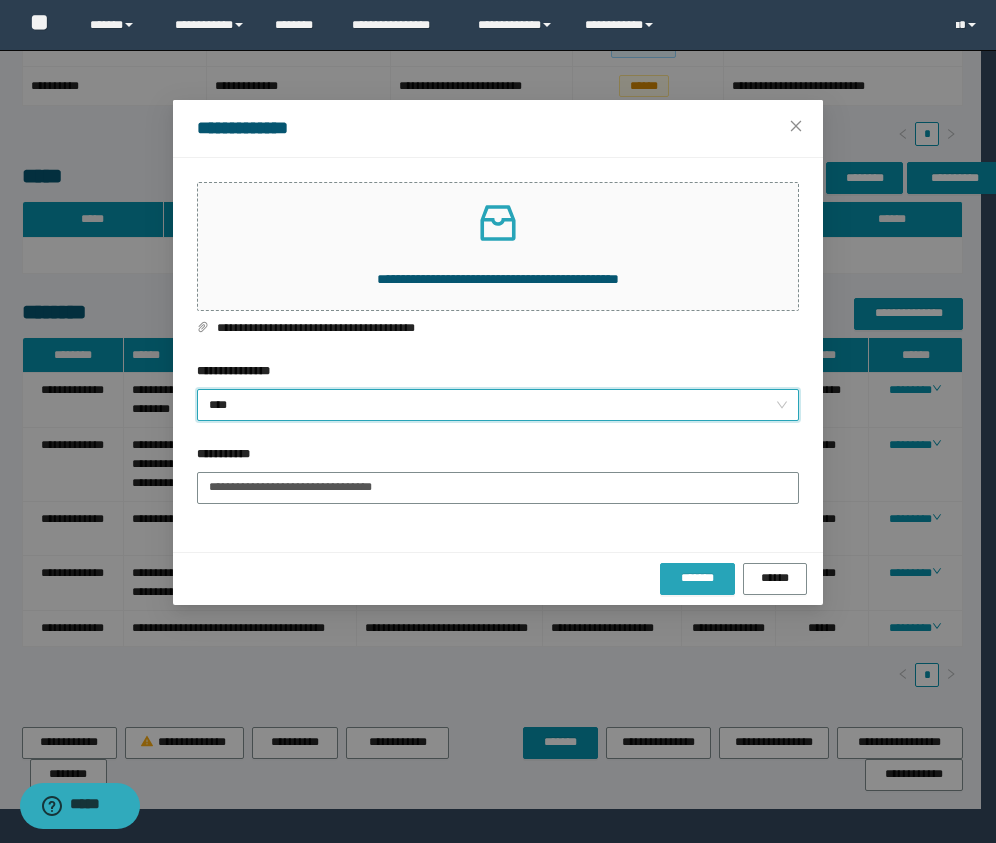 click on "*******" at bounding box center (697, 578) 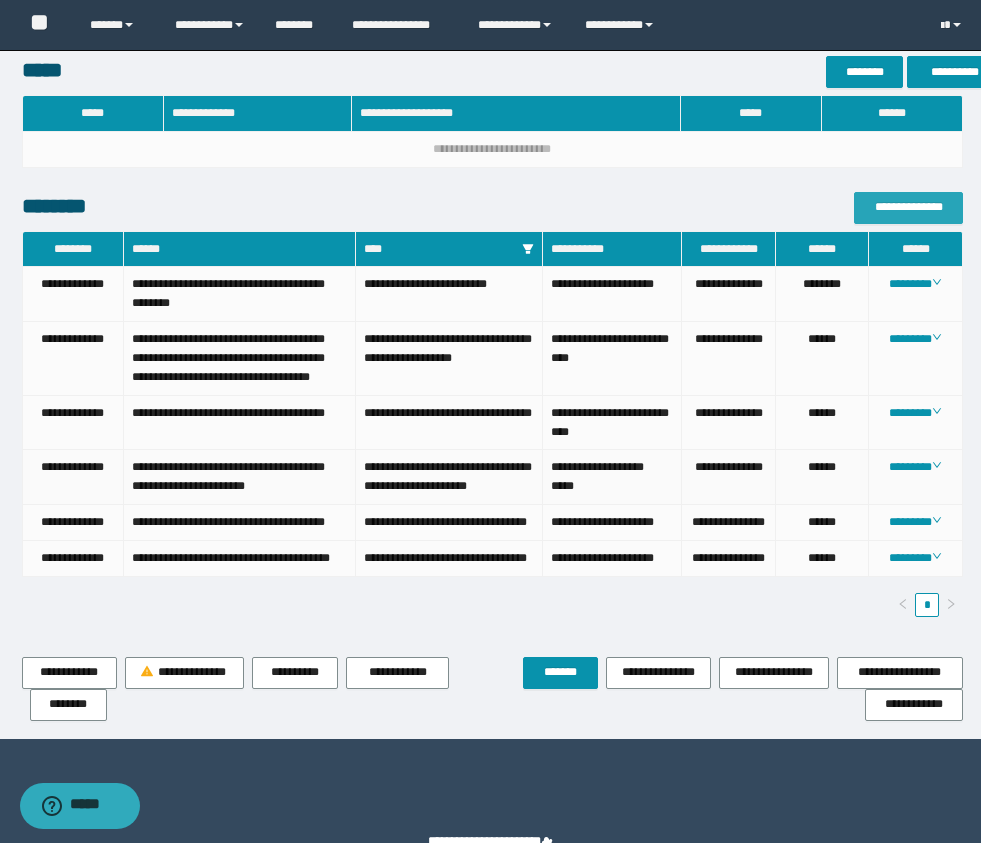 scroll, scrollTop: 820, scrollLeft: 0, axis: vertical 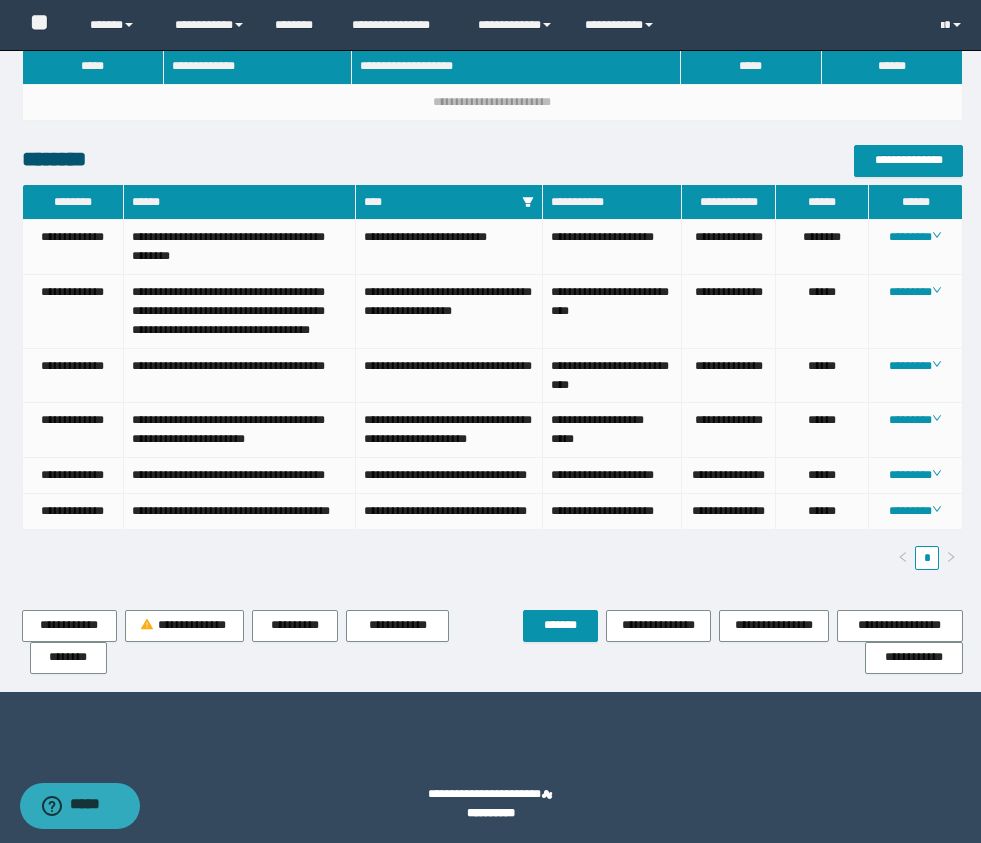 click on "**********" at bounding box center [492, -11] 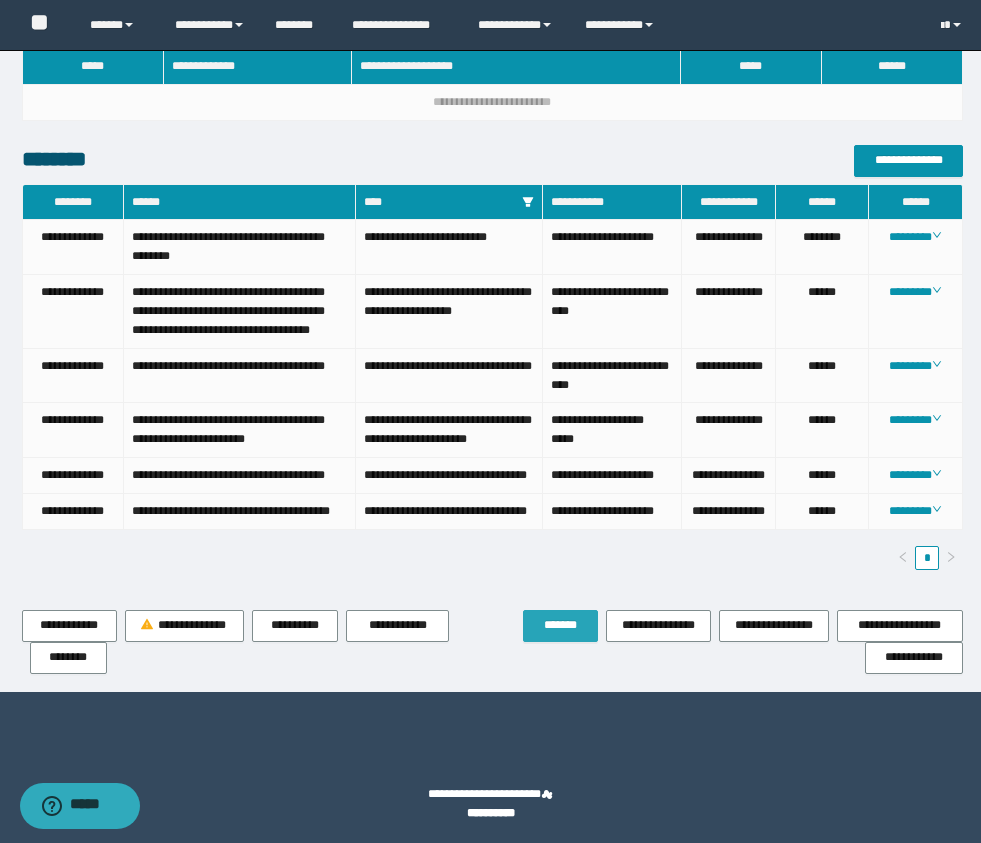 drag, startPoint x: 562, startPoint y: 700, endPoint x: 535, endPoint y: 612, distance: 92.0489 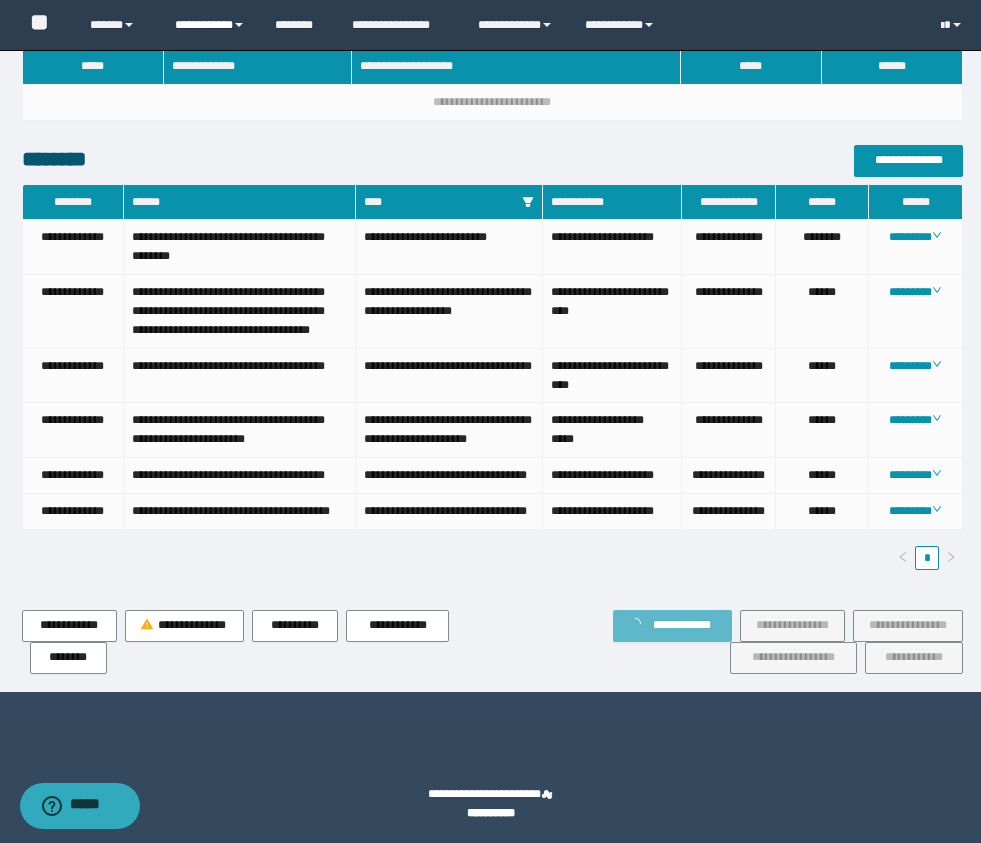 click on "**********" at bounding box center [210, 25] 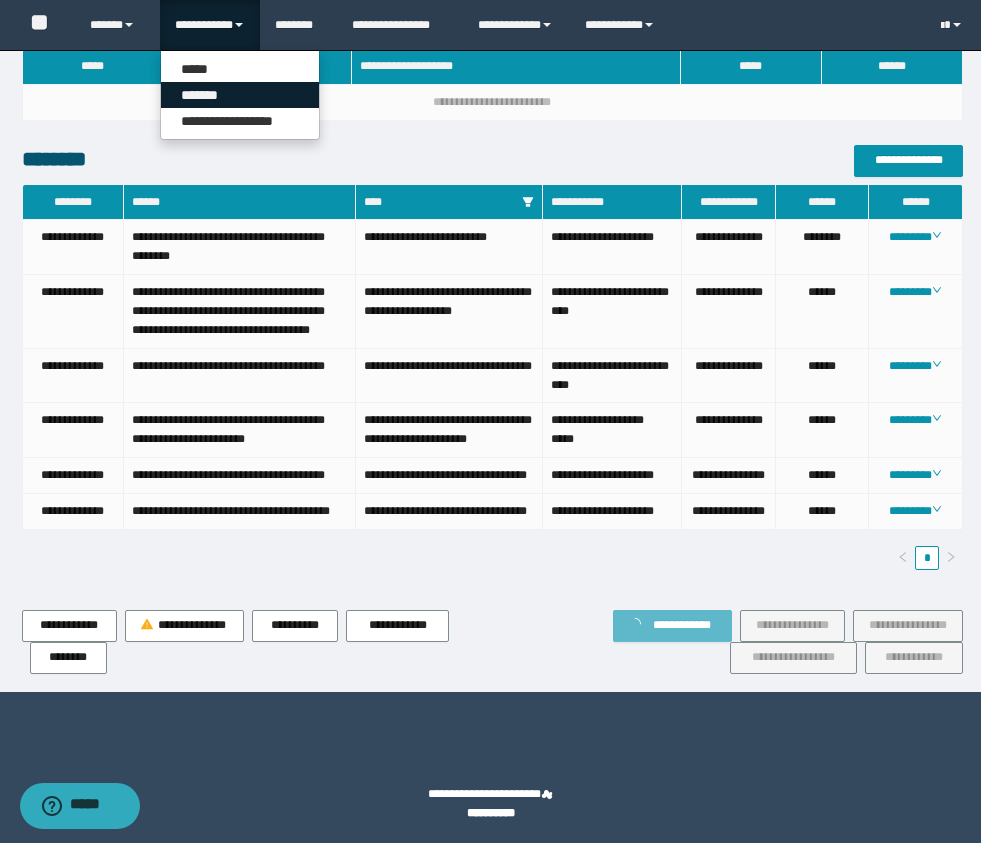 click on "*******" at bounding box center [240, 95] 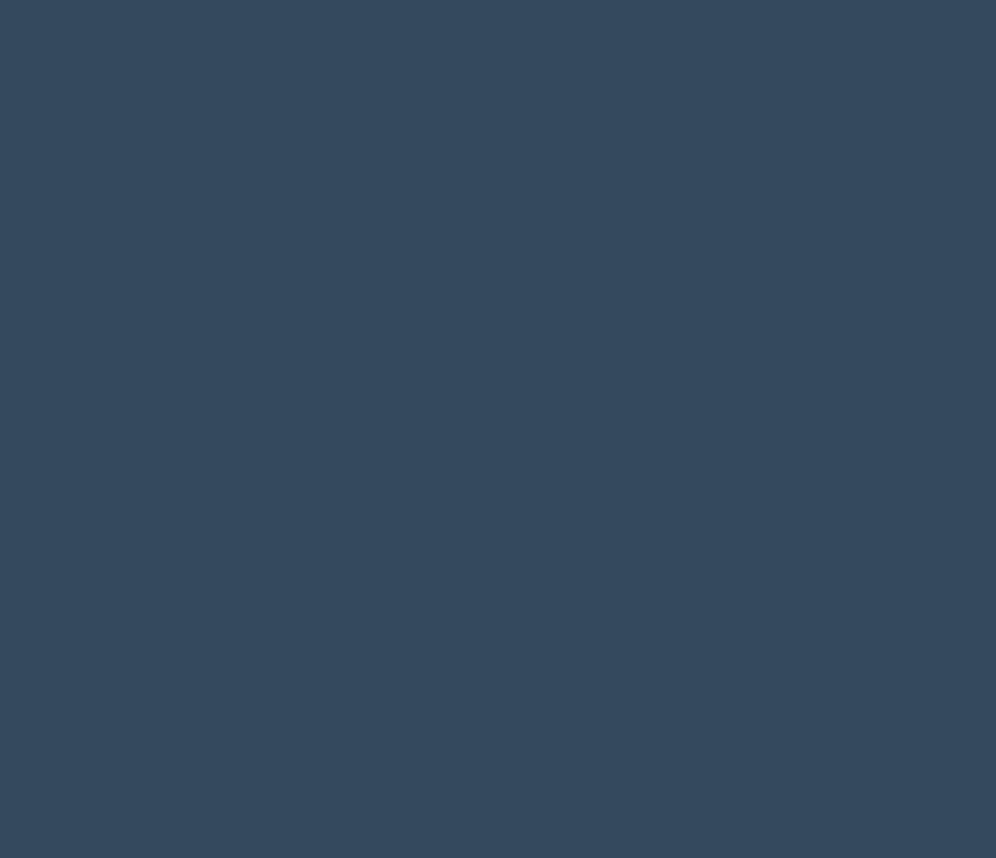 scroll, scrollTop: 0, scrollLeft: 0, axis: both 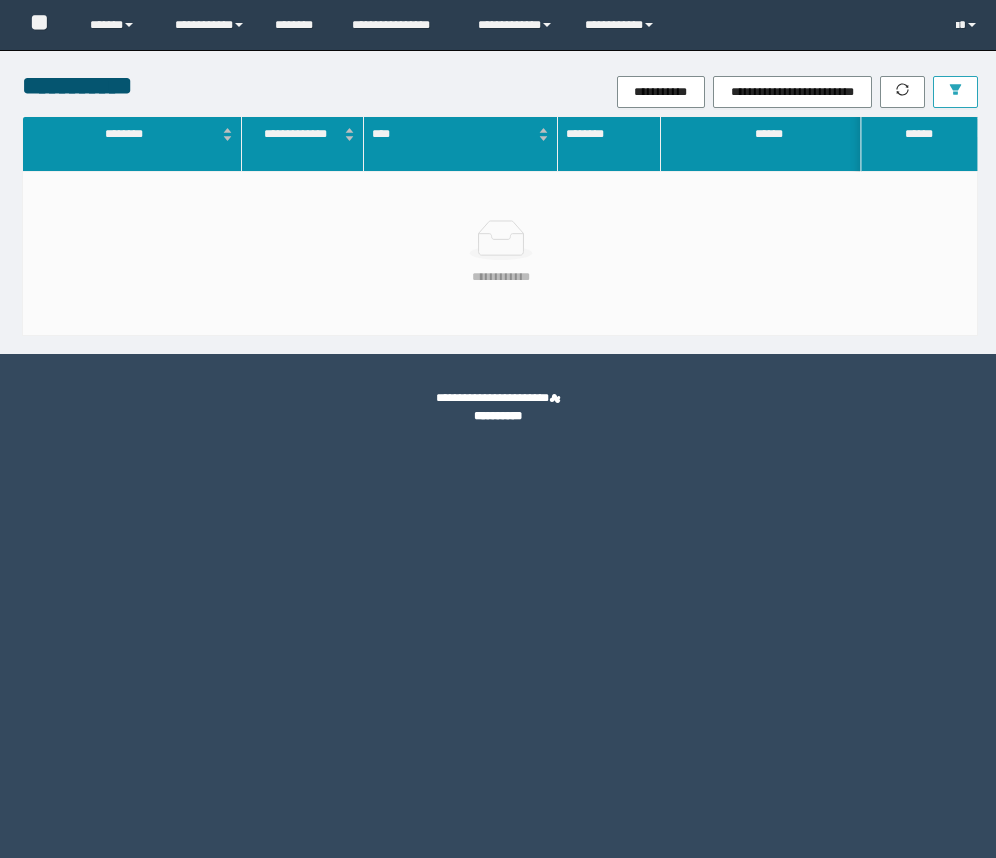 click 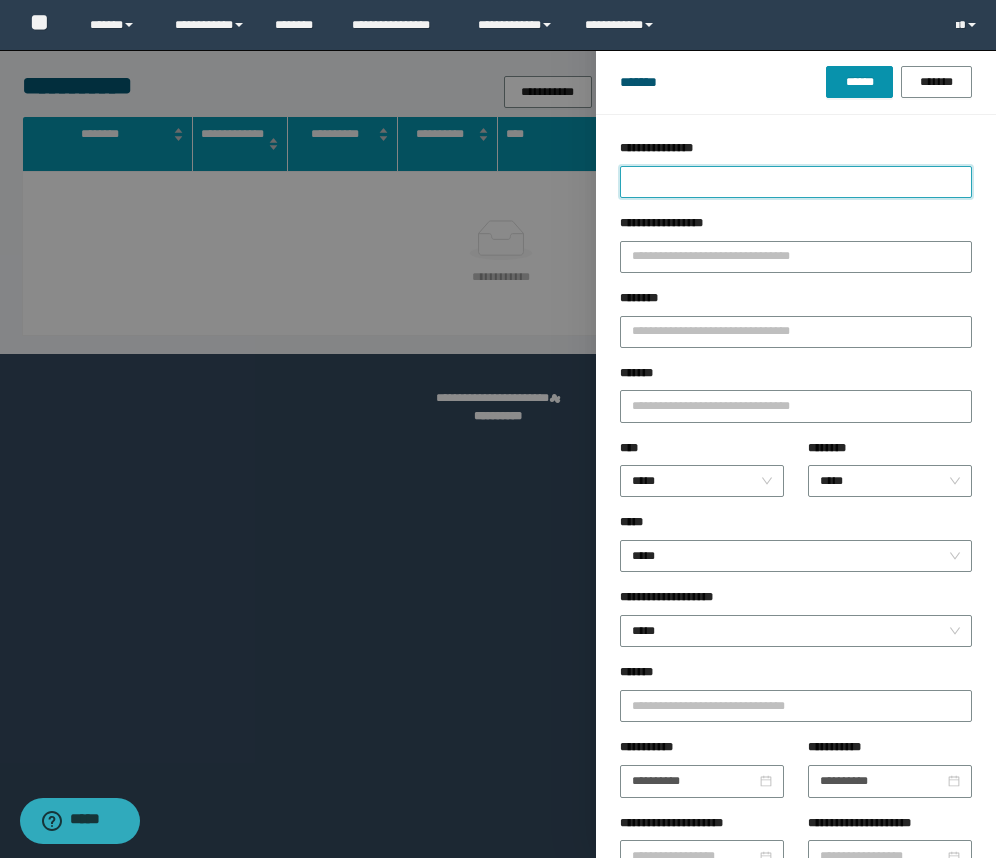 click on "**********" at bounding box center [796, 182] 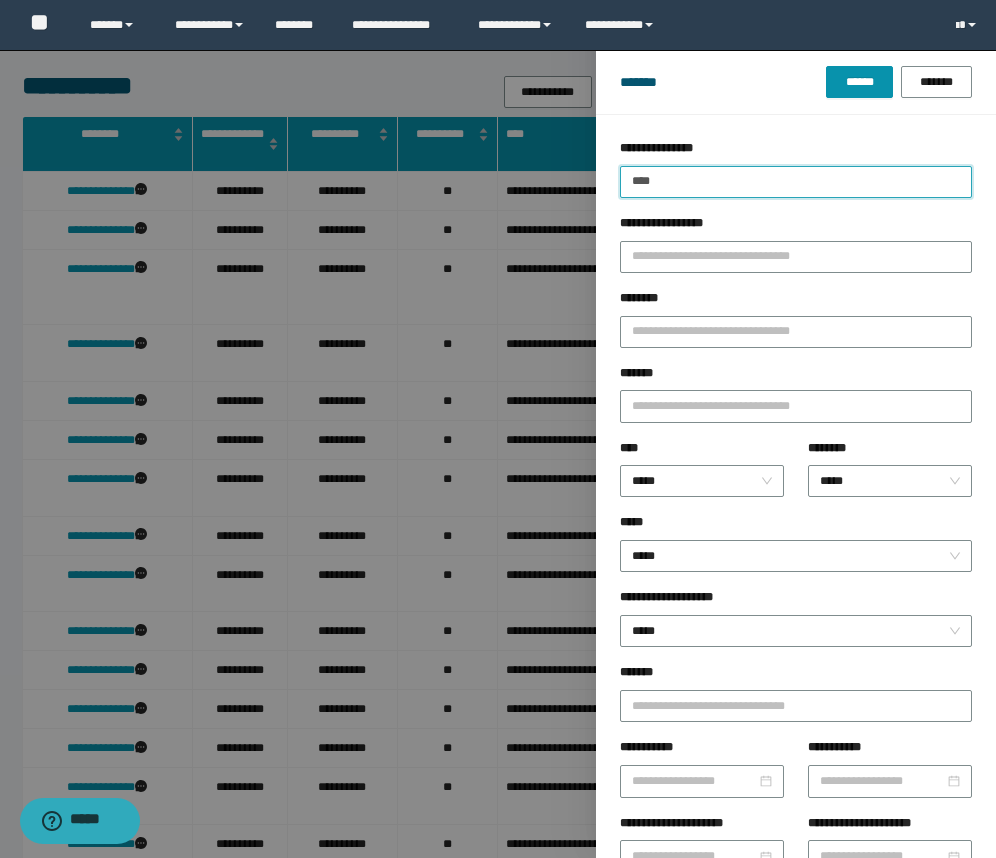 type on "****" 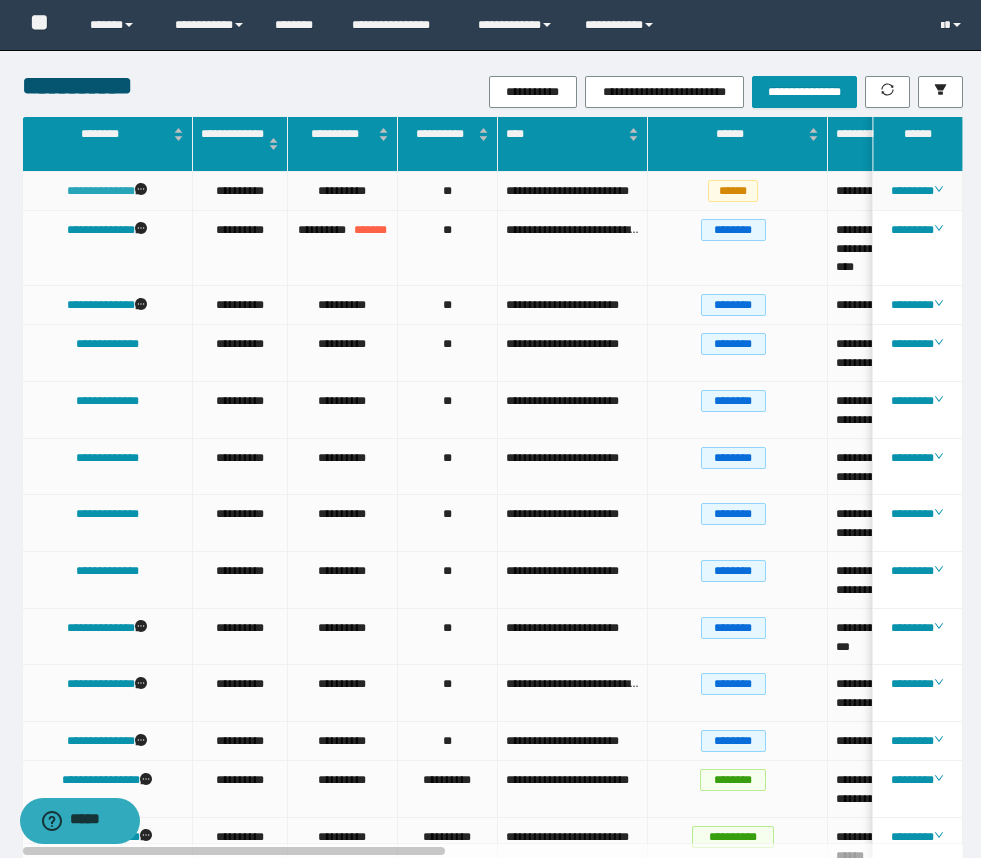 click on "**********" at bounding box center [101, 191] 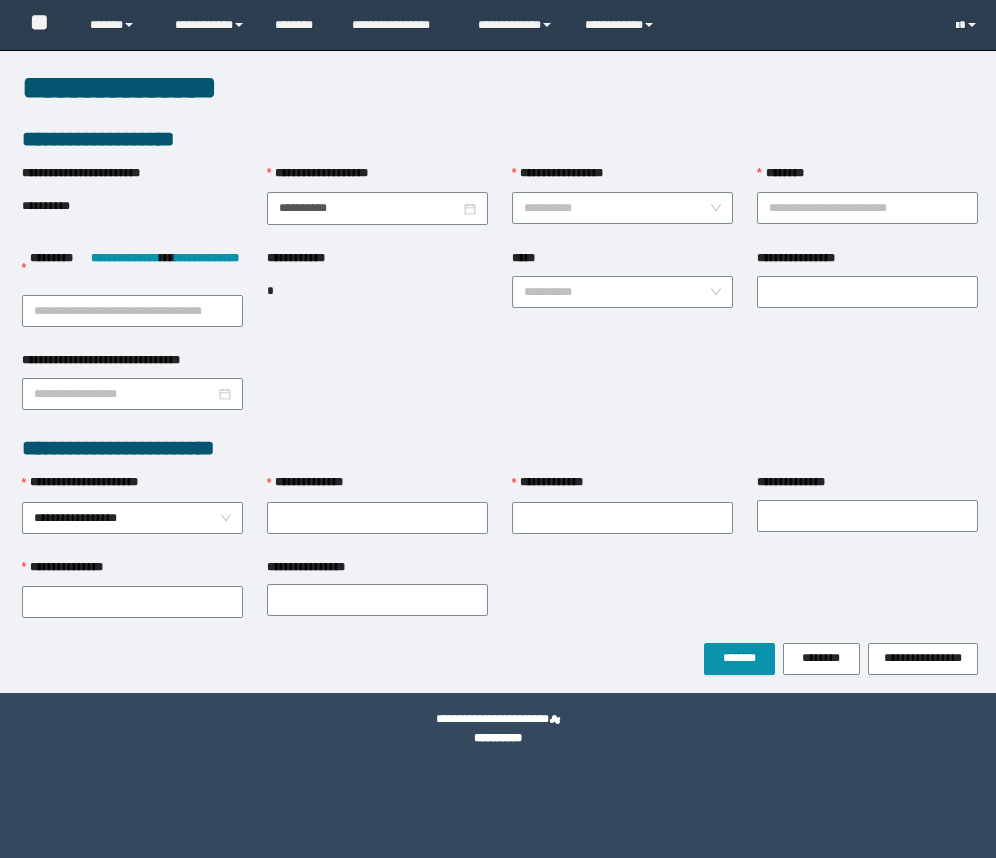 scroll, scrollTop: 0, scrollLeft: 0, axis: both 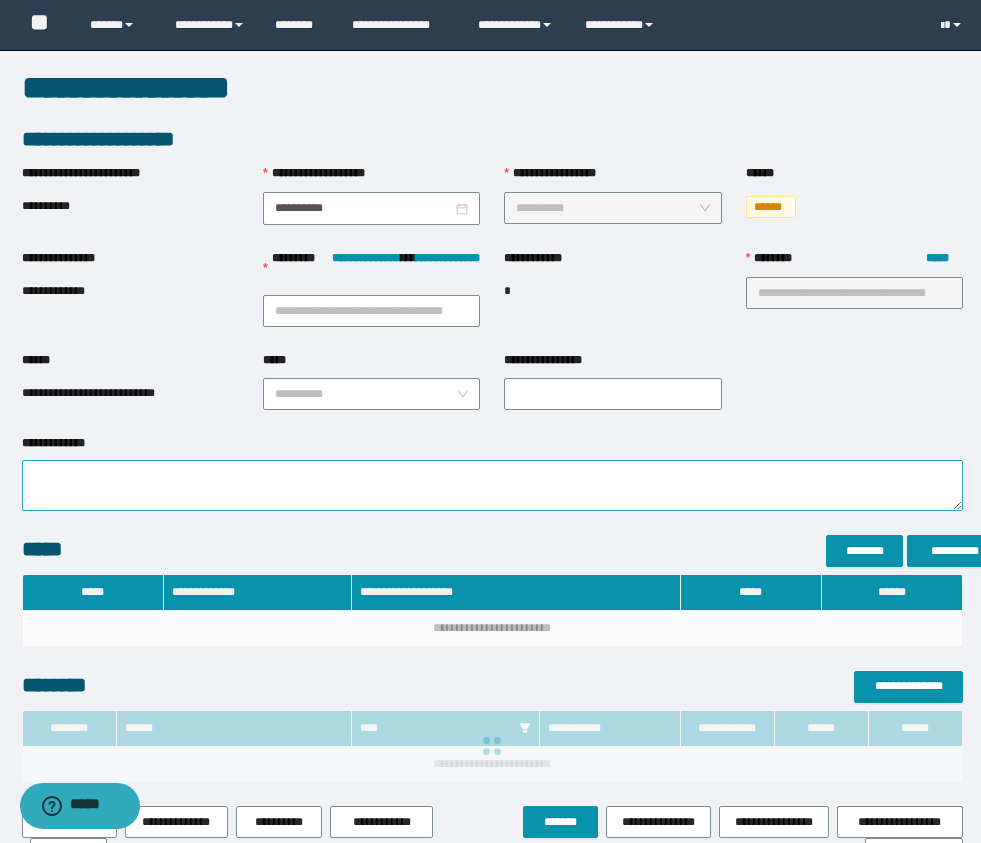 type on "**********" 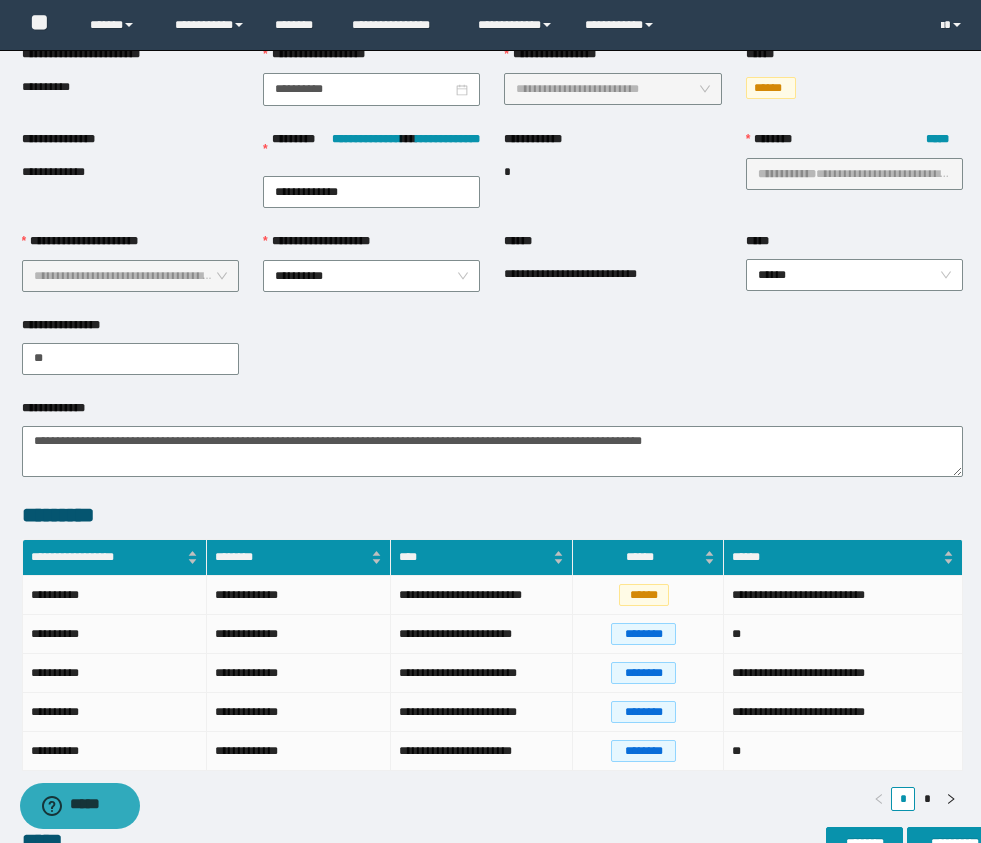 scroll, scrollTop: 0, scrollLeft: 0, axis: both 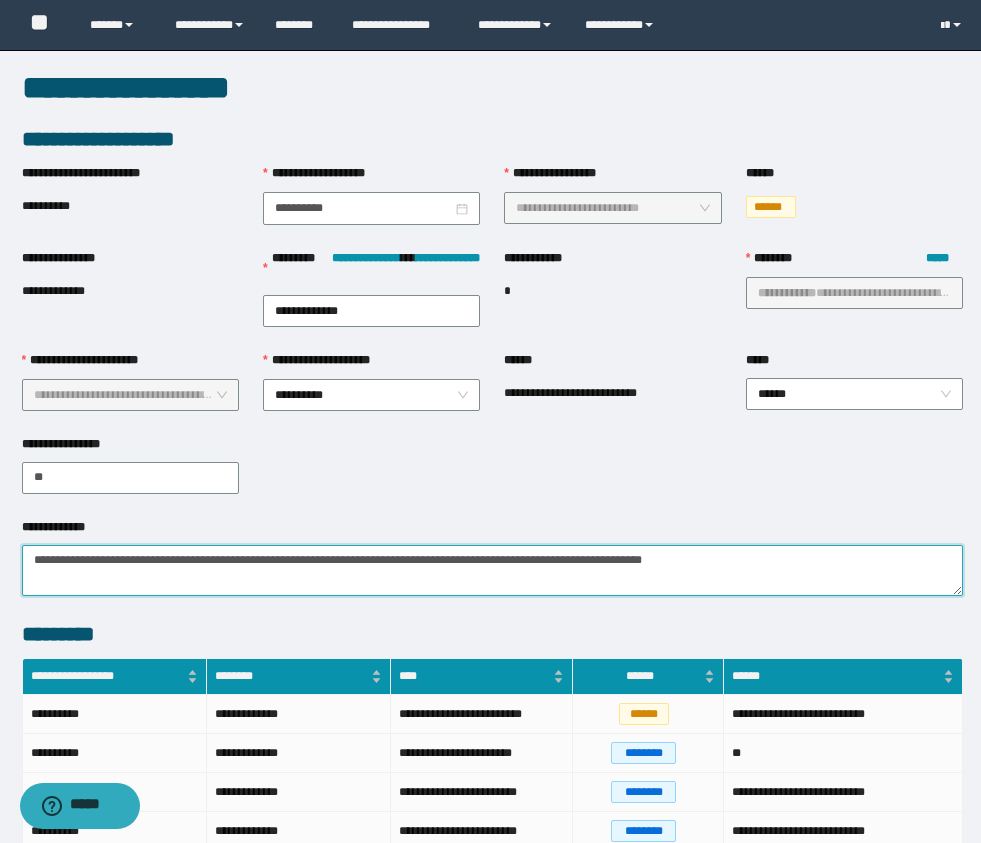 drag, startPoint x: 822, startPoint y: 557, endPoint x: 230, endPoint y: 540, distance: 592.244 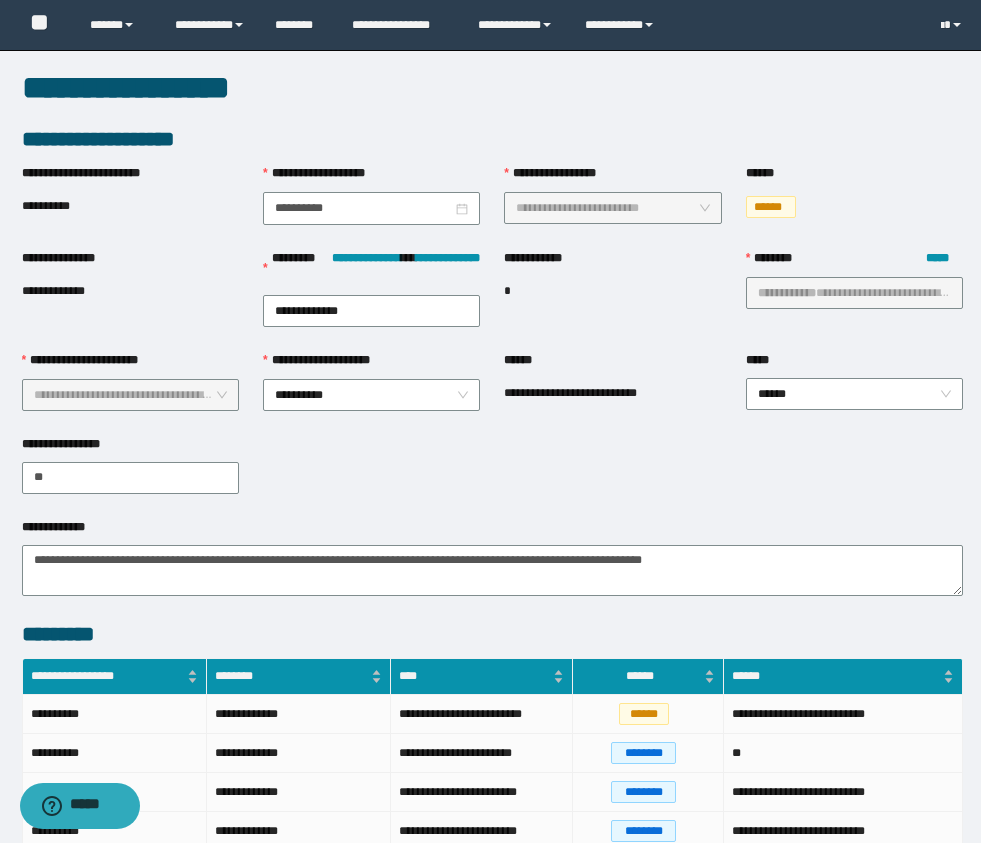 drag, startPoint x: 327, startPoint y: 125, endPoint x: 315, endPoint y: 110, distance: 19.209373 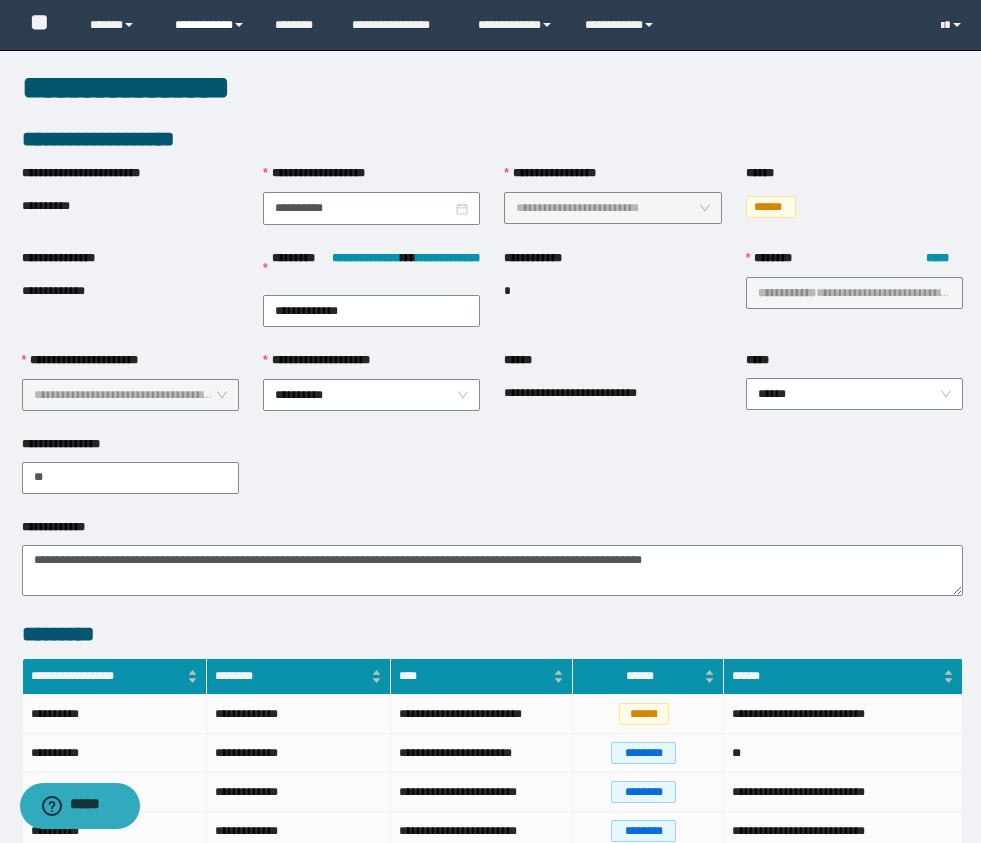 click on "**********" at bounding box center (210, 25) 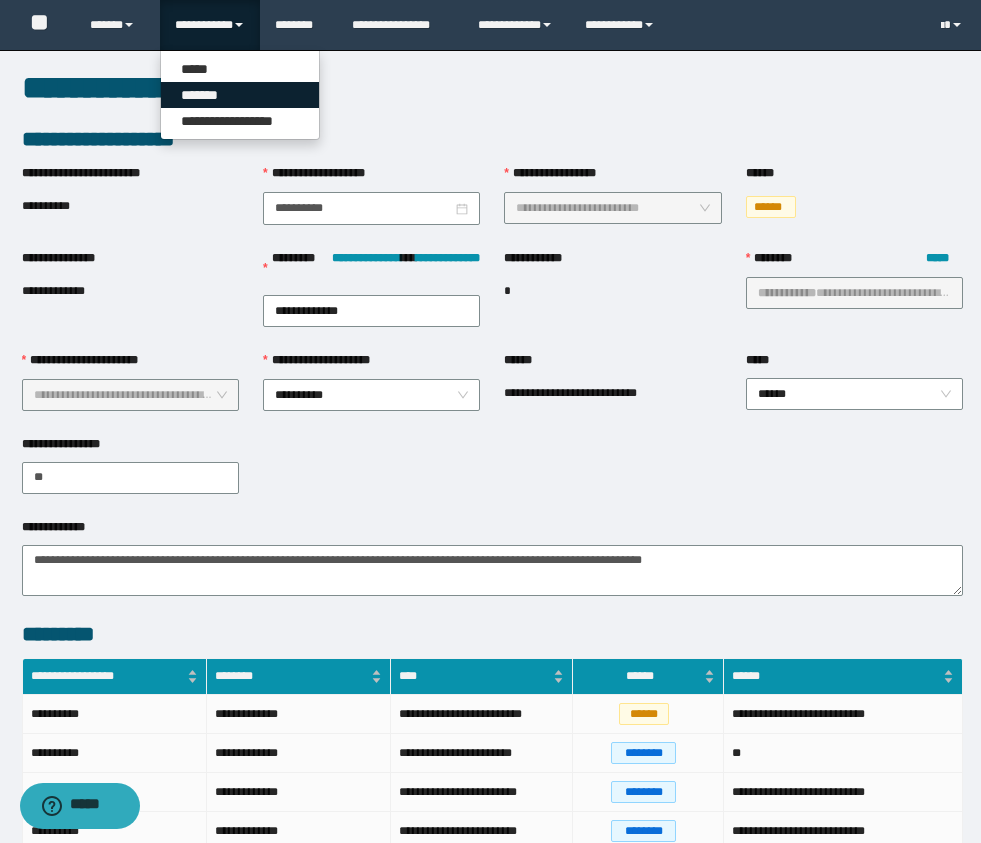 click on "*******" at bounding box center (240, 95) 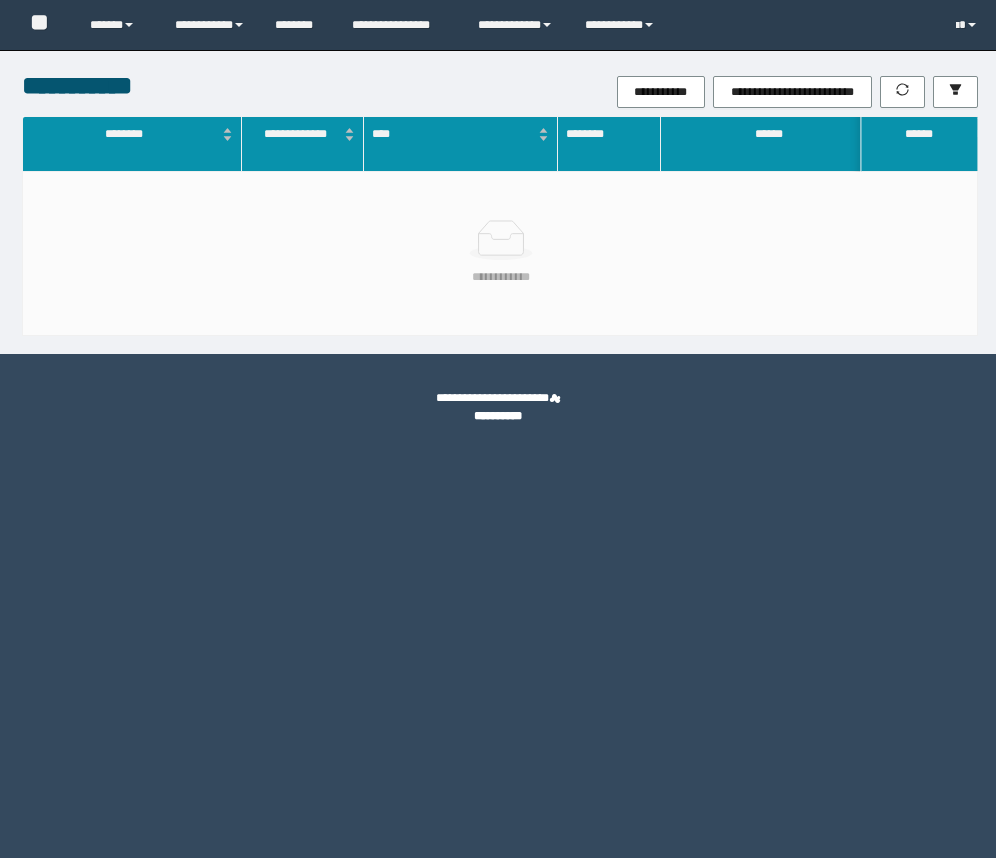 scroll, scrollTop: 0, scrollLeft: 0, axis: both 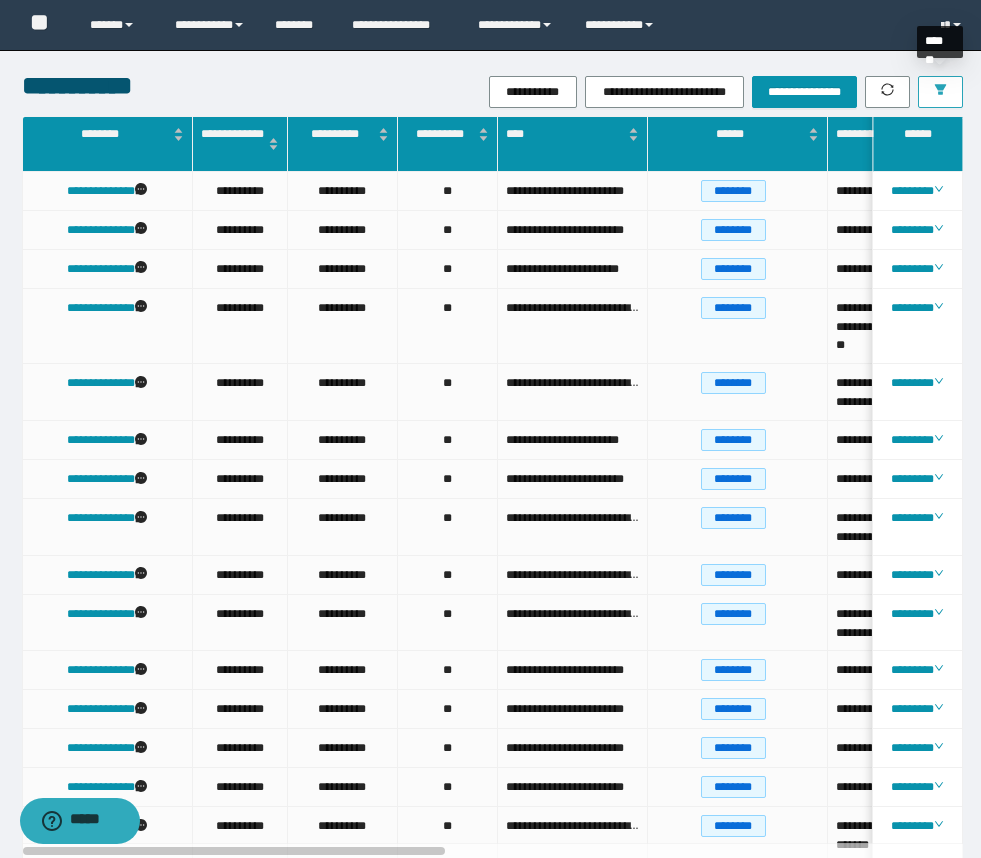 click 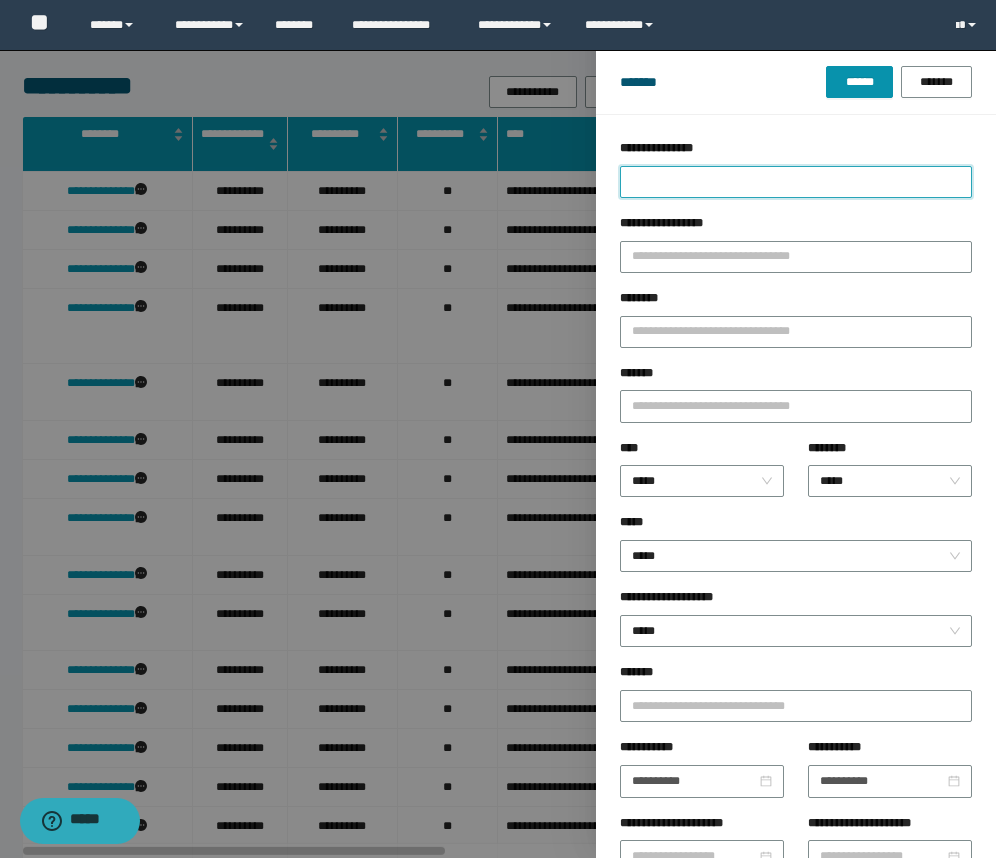 click on "**********" at bounding box center (796, 182) 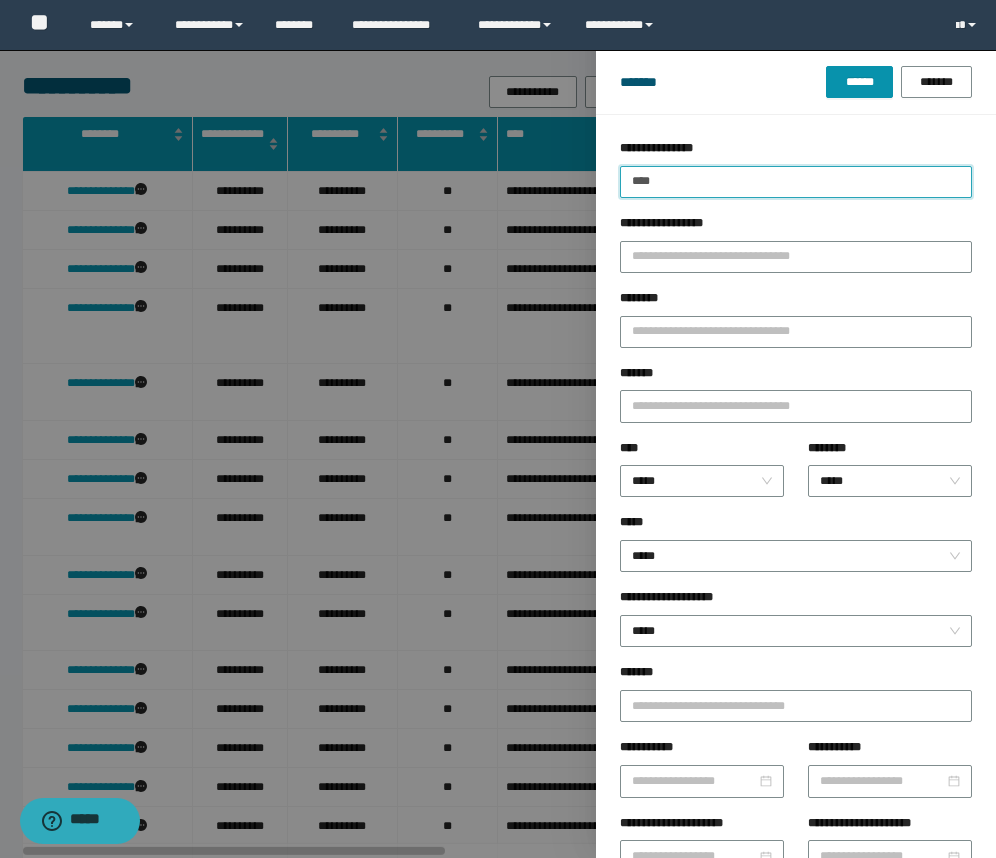click on "******" at bounding box center (859, 82) 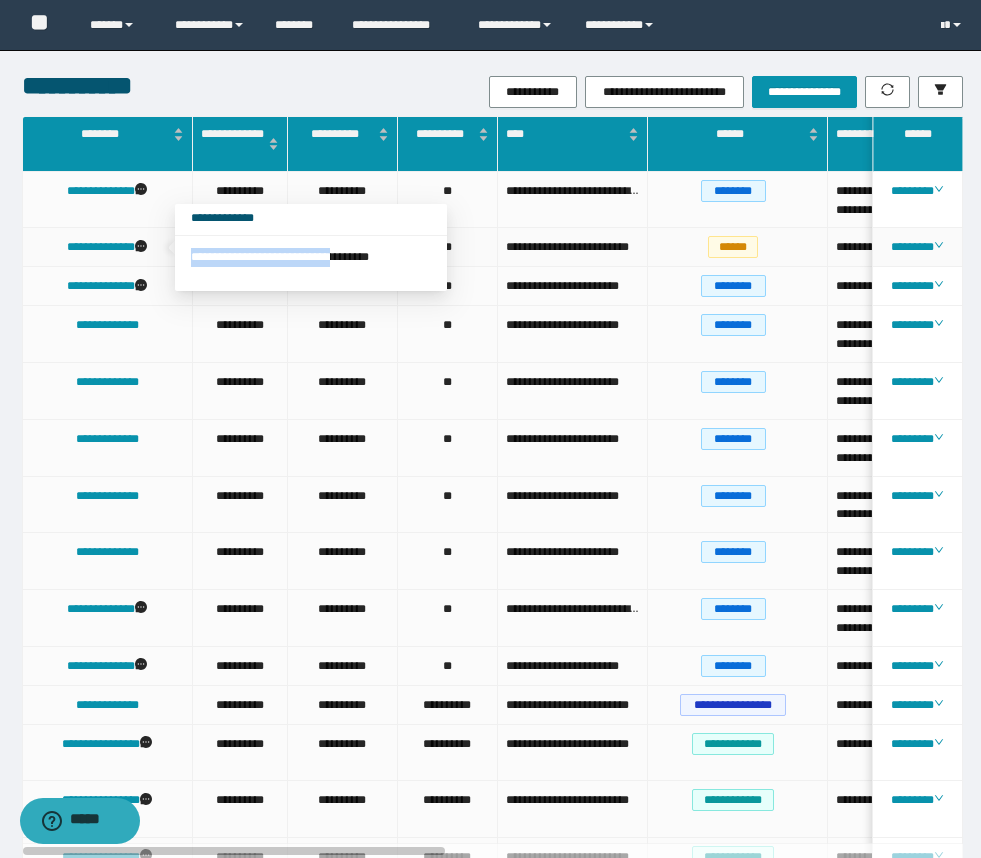 drag, startPoint x: 190, startPoint y: 252, endPoint x: 379, endPoint y: 256, distance: 189.04233 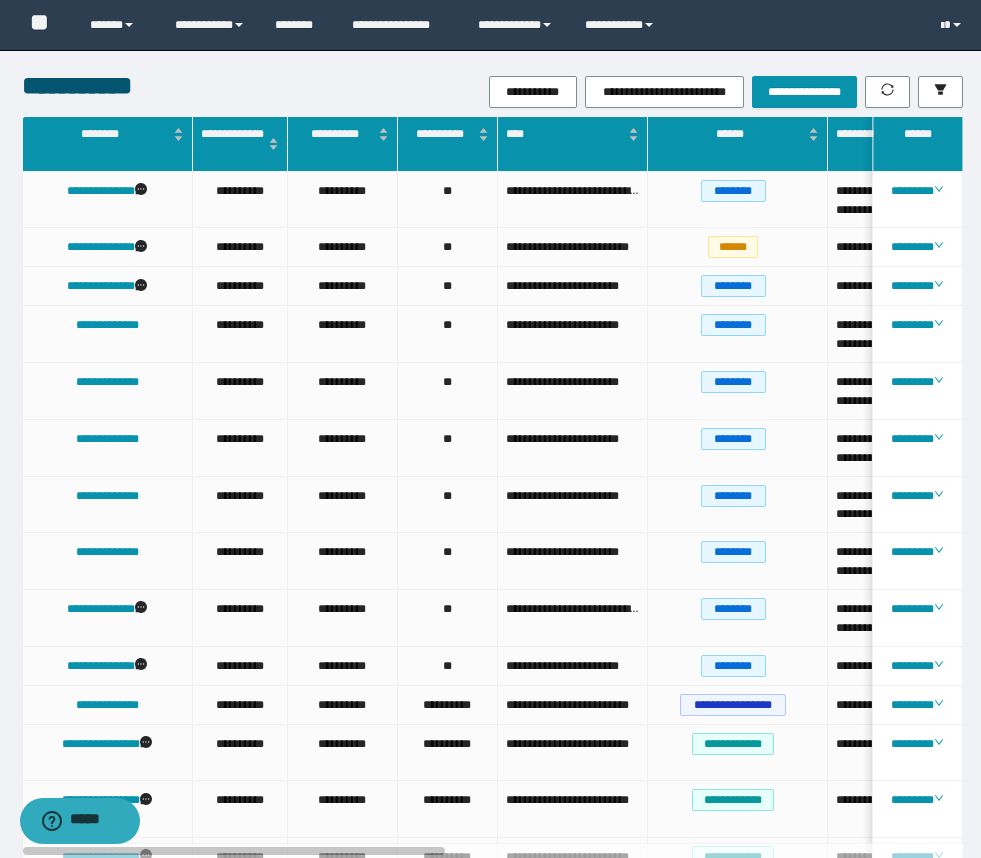 drag, startPoint x: 410, startPoint y: 79, endPoint x: 459, endPoint y: 70, distance: 49.819675 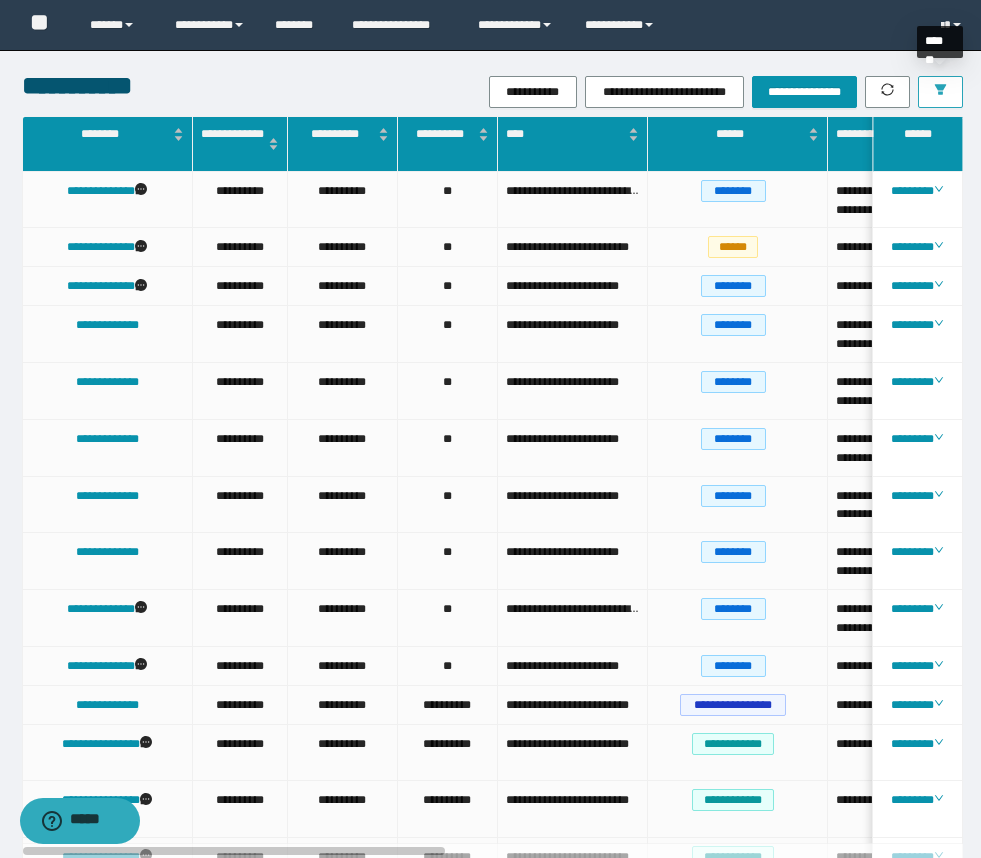 click at bounding box center [940, 92] 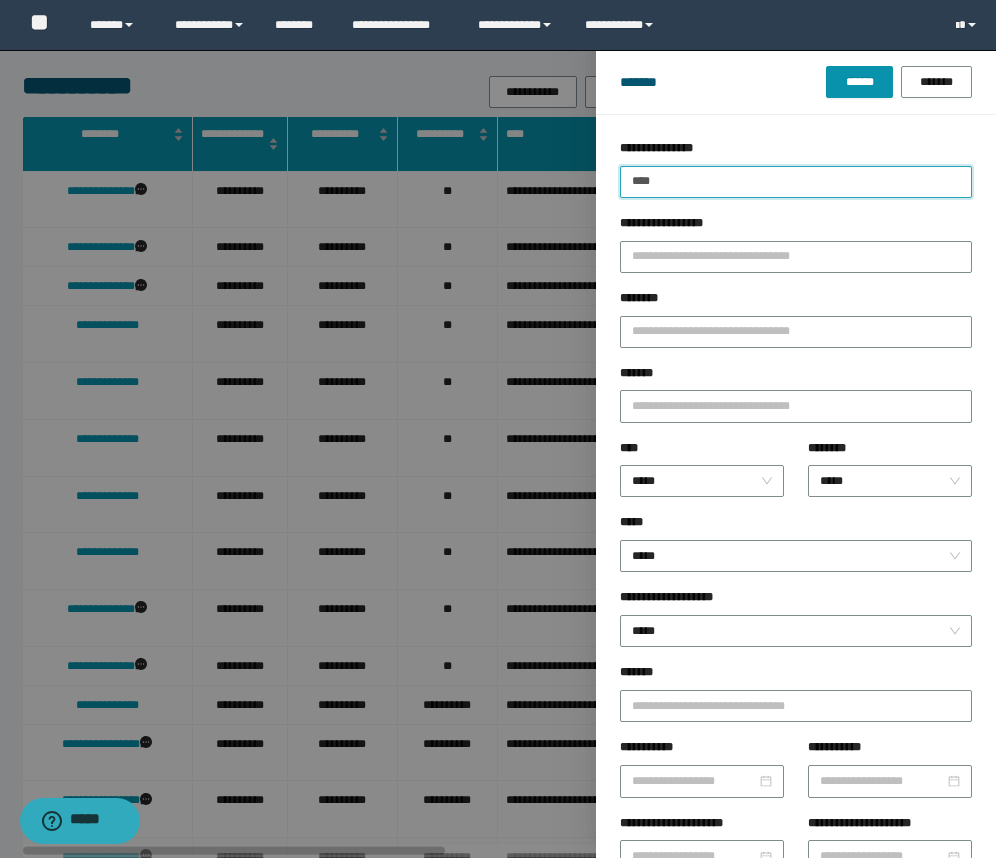 drag, startPoint x: 750, startPoint y: 182, endPoint x: 577, endPoint y: 177, distance: 173.07224 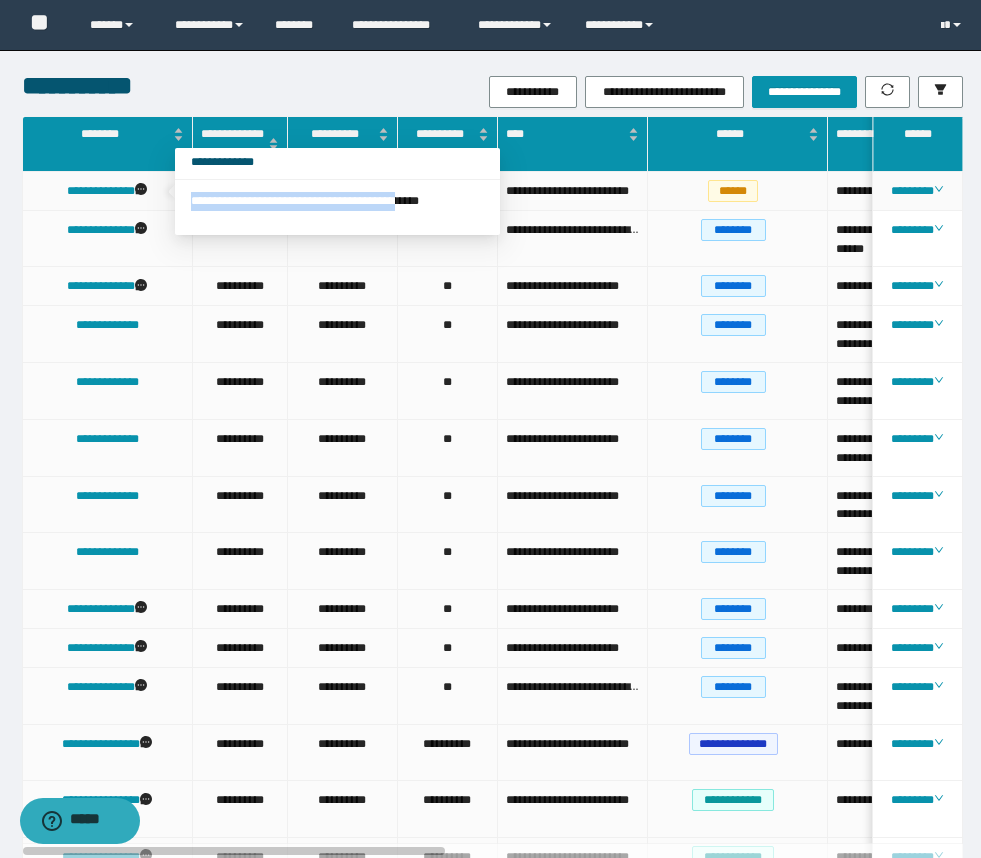drag, startPoint x: 182, startPoint y: 194, endPoint x: 458, endPoint y: 203, distance: 276.1467 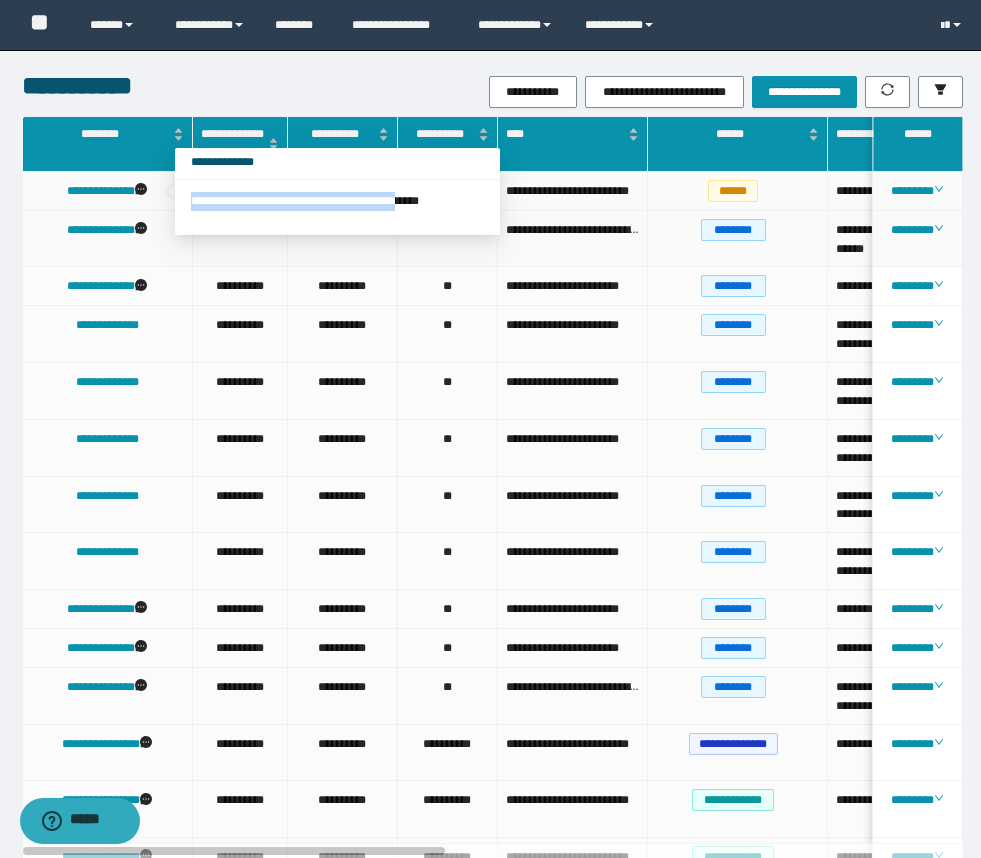copy on "**********" 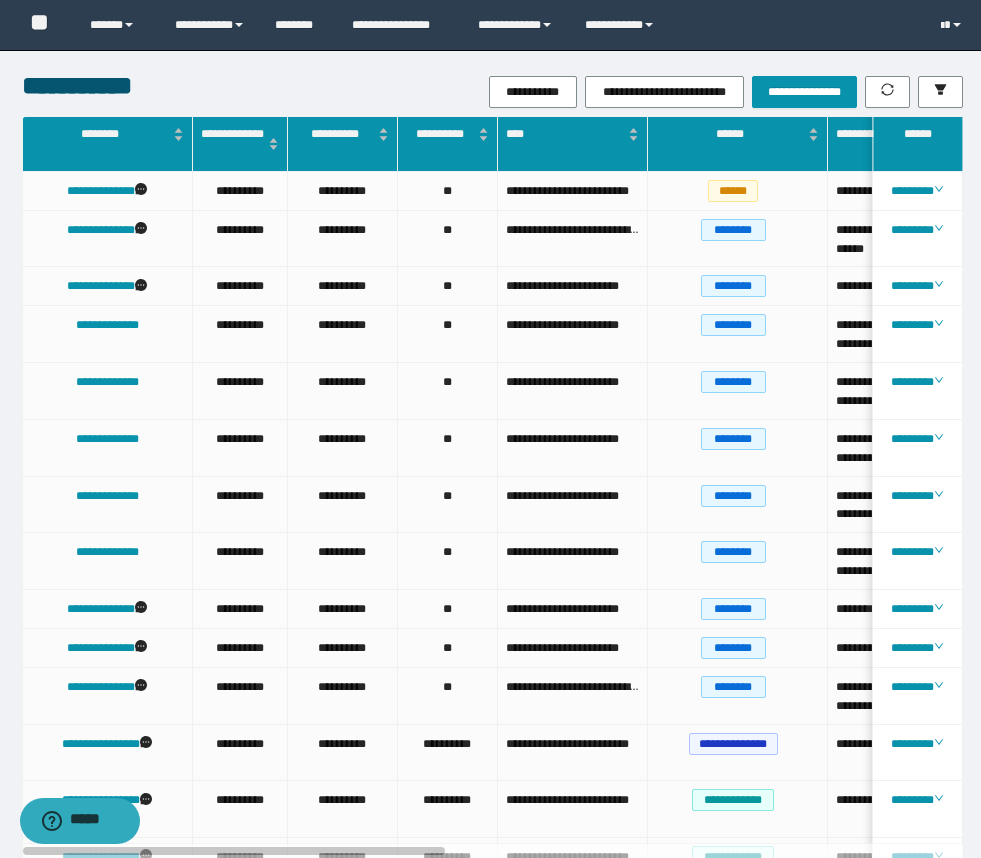 click on "**********" at bounding box center [179, 85] 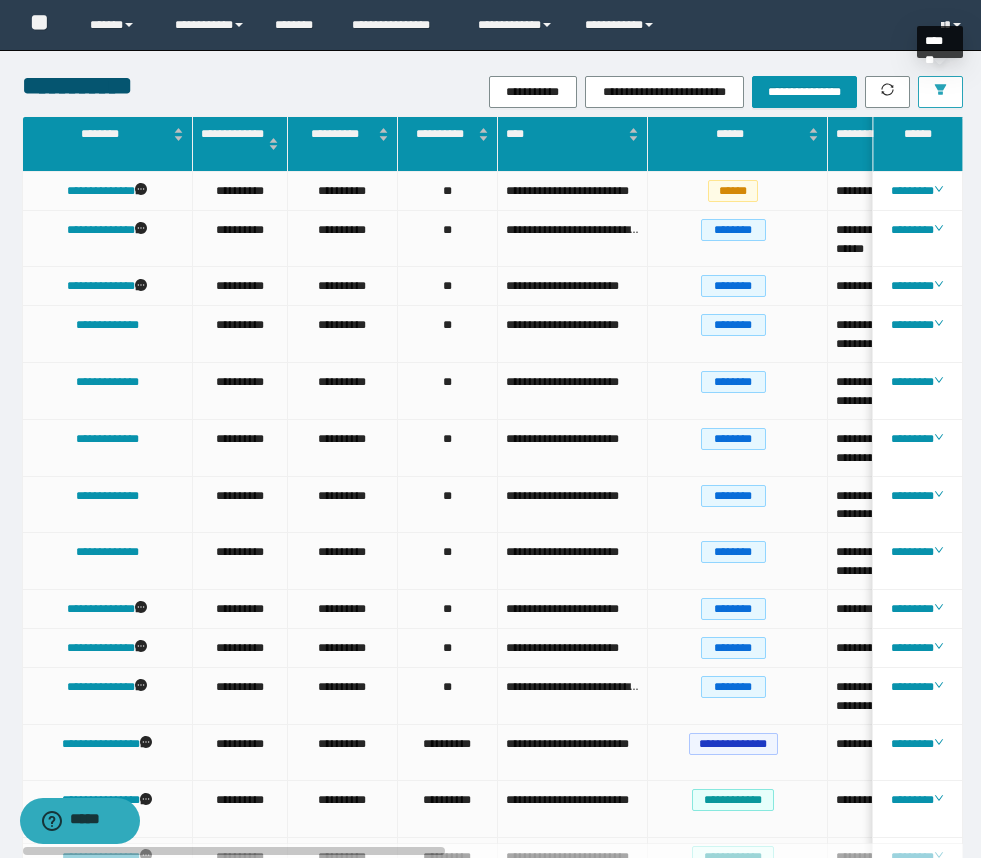 click at bounding box center (940, 92) 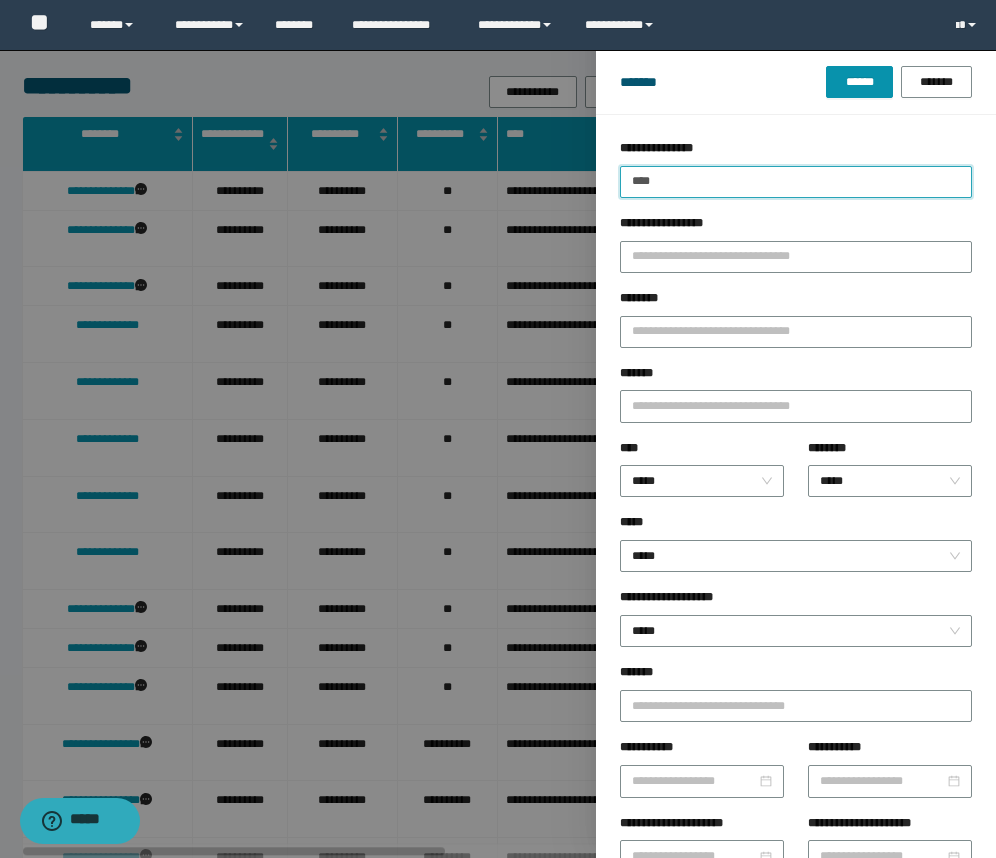 drag, startPoint x: 678, startPoint y: 179, endPoint x: 566, endPoint y: 194, distance: 113 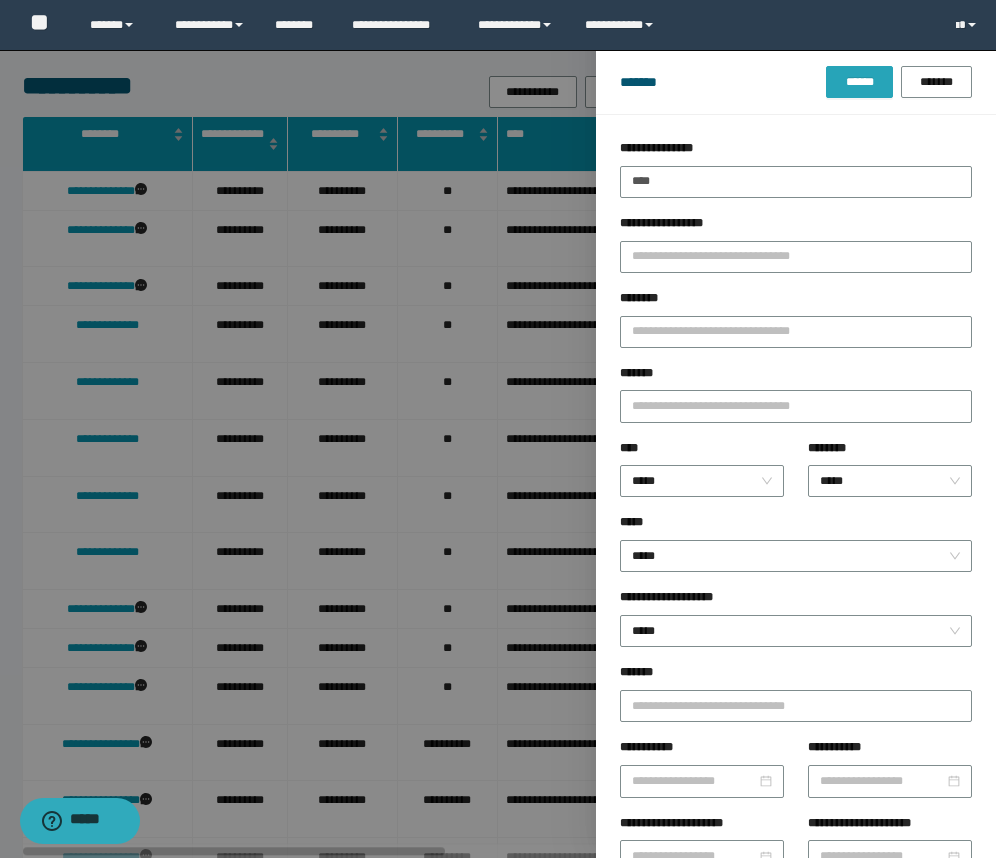 click on "******" at bounding box center (859, 82) 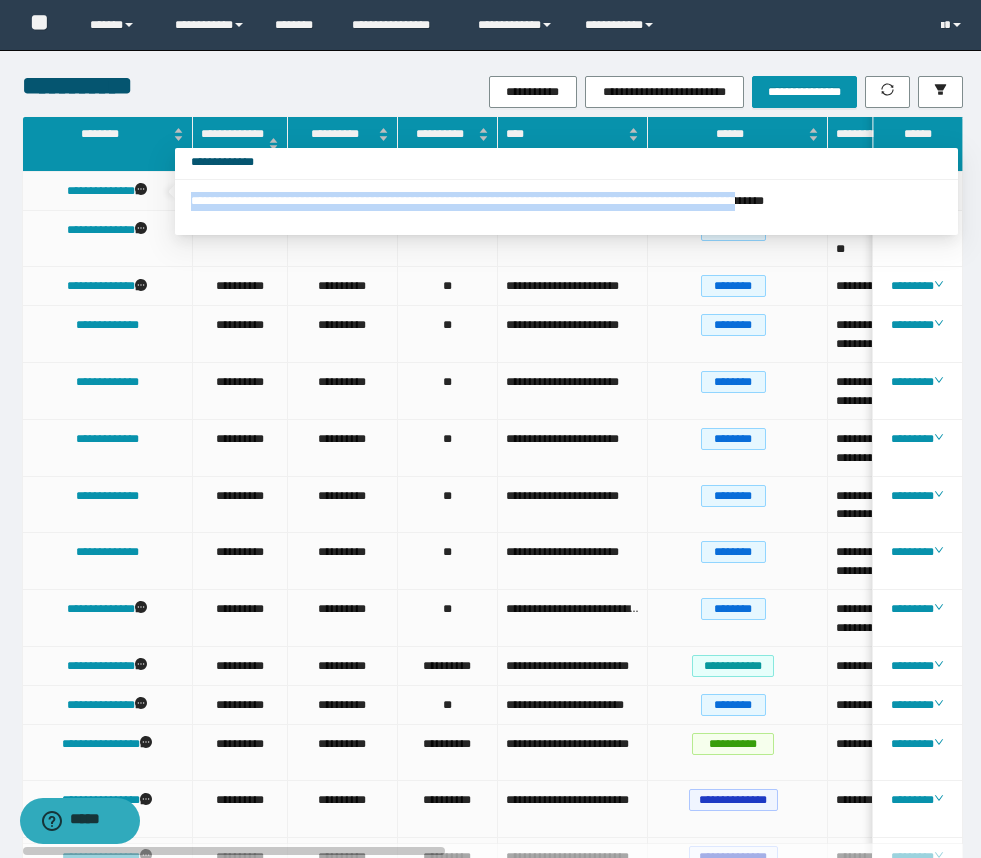 drag, startPoint x: 176, startPoint y: 200, endPoint x: 907, endPoint y: 209, distance: 731.0554 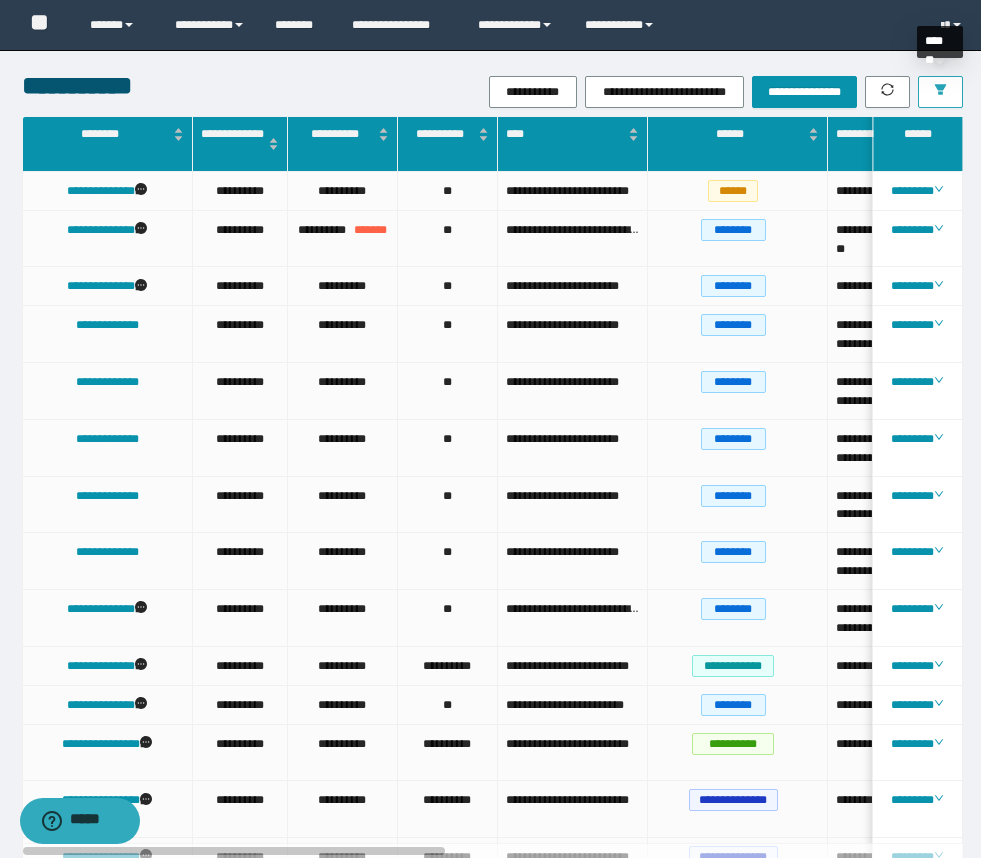 click at bounding box center (940, 92) 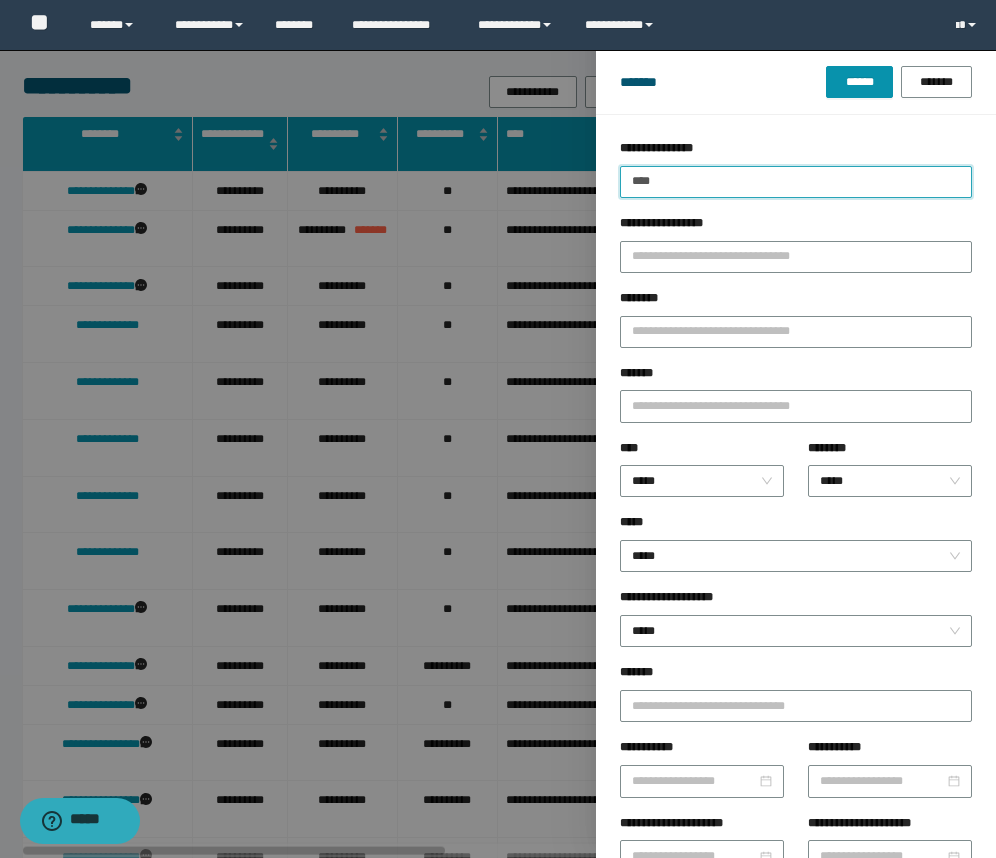 drag, startPoint x: 668, startPoint y: 179, endPoint x: 606, endPoint y: 179, distance: 62 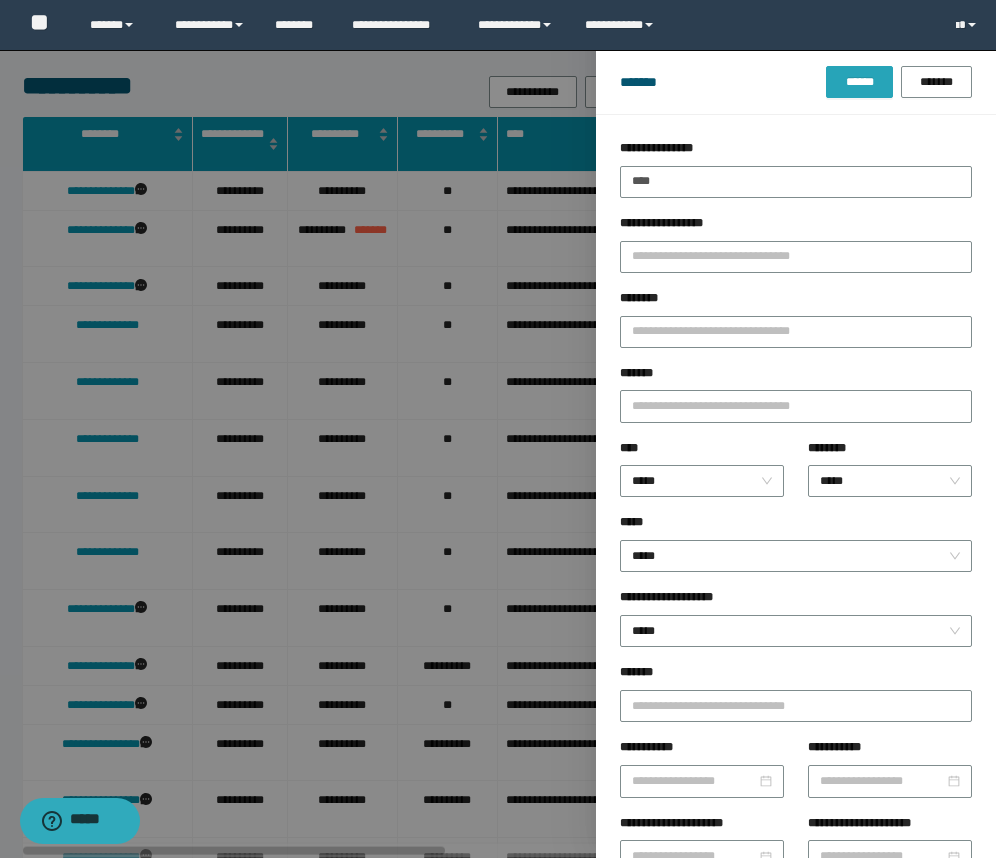 click on "******" at bounding box center [859, 82] 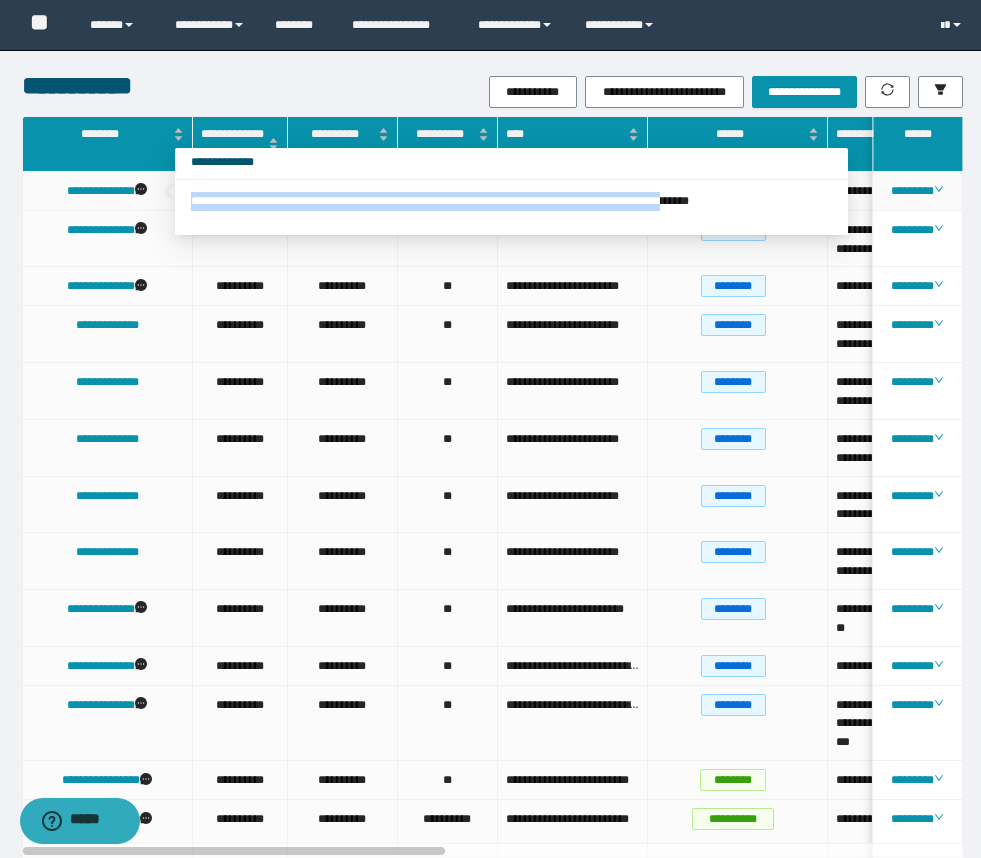 drag, startPoint x: 191, startPoint y: 204, endPoint x: 800, endPoint y: 206, distance: 609.0033 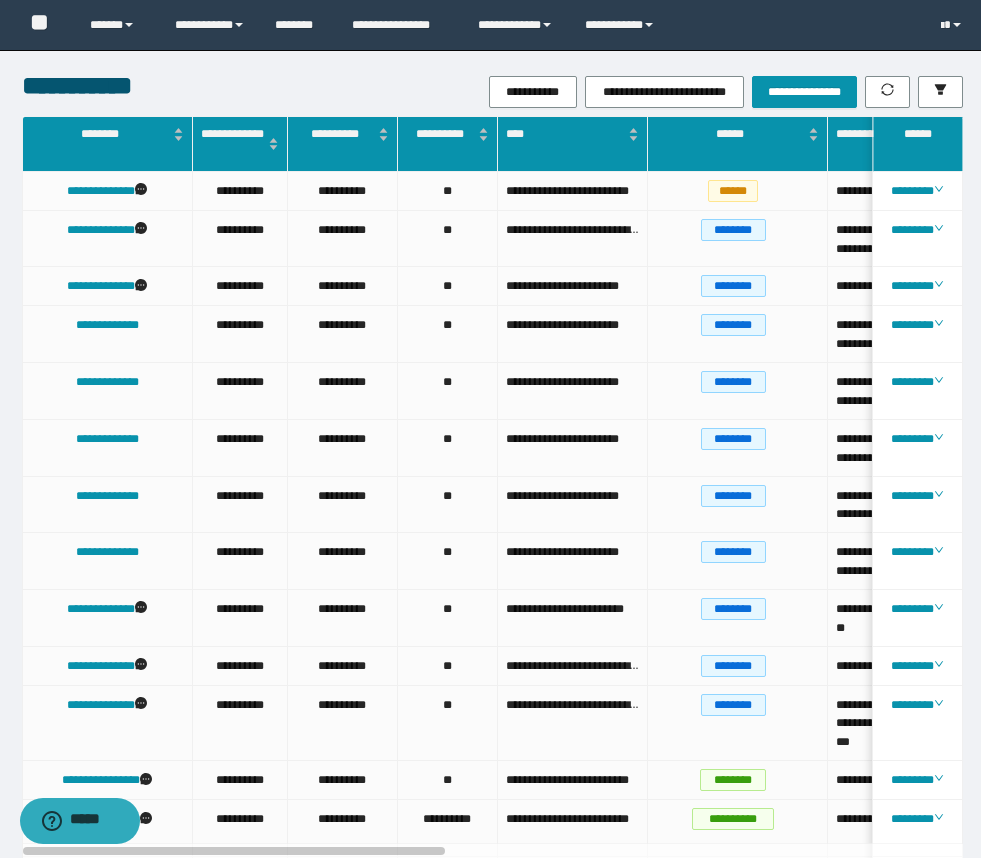 click on "**********" at bounding box center [649, 92] 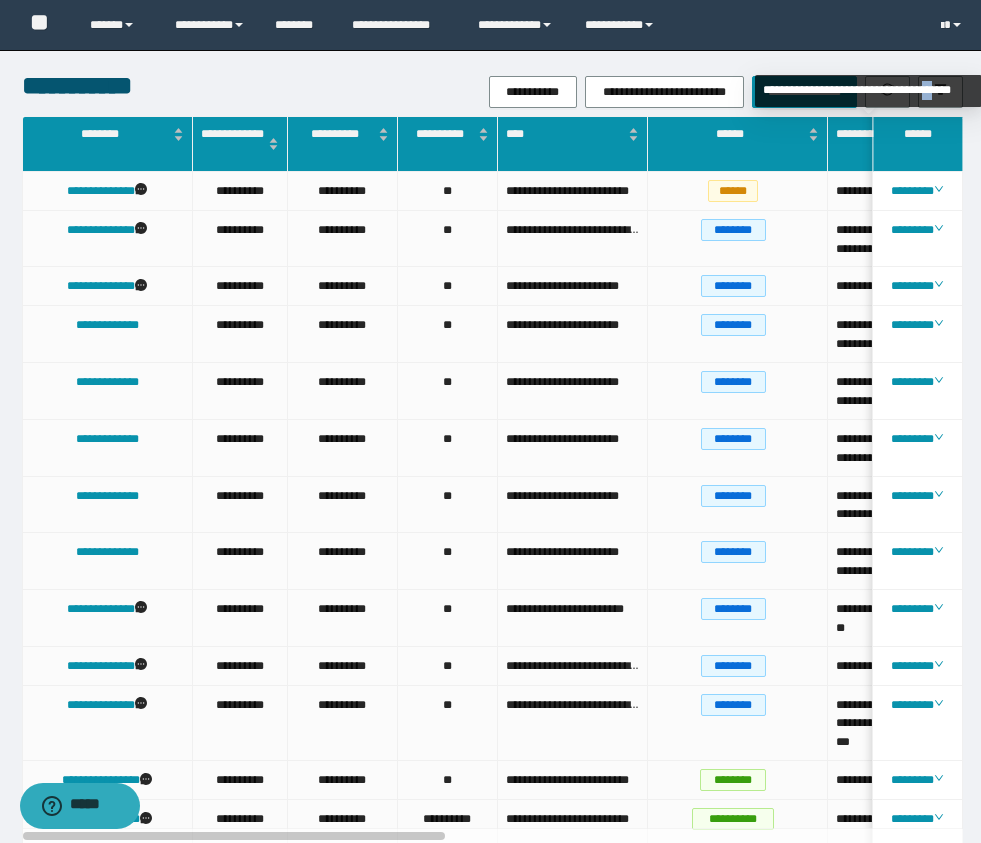 click on "**********" at bounding box center [868, 91] 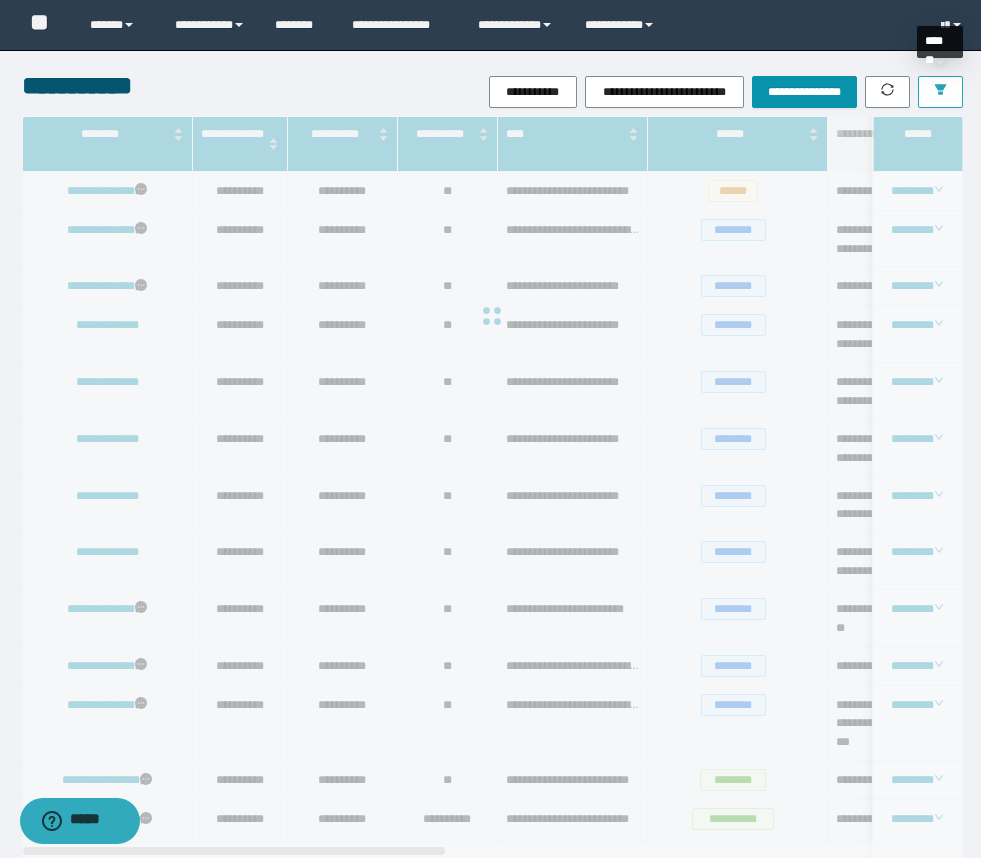 click at bounding box center (940, 92) 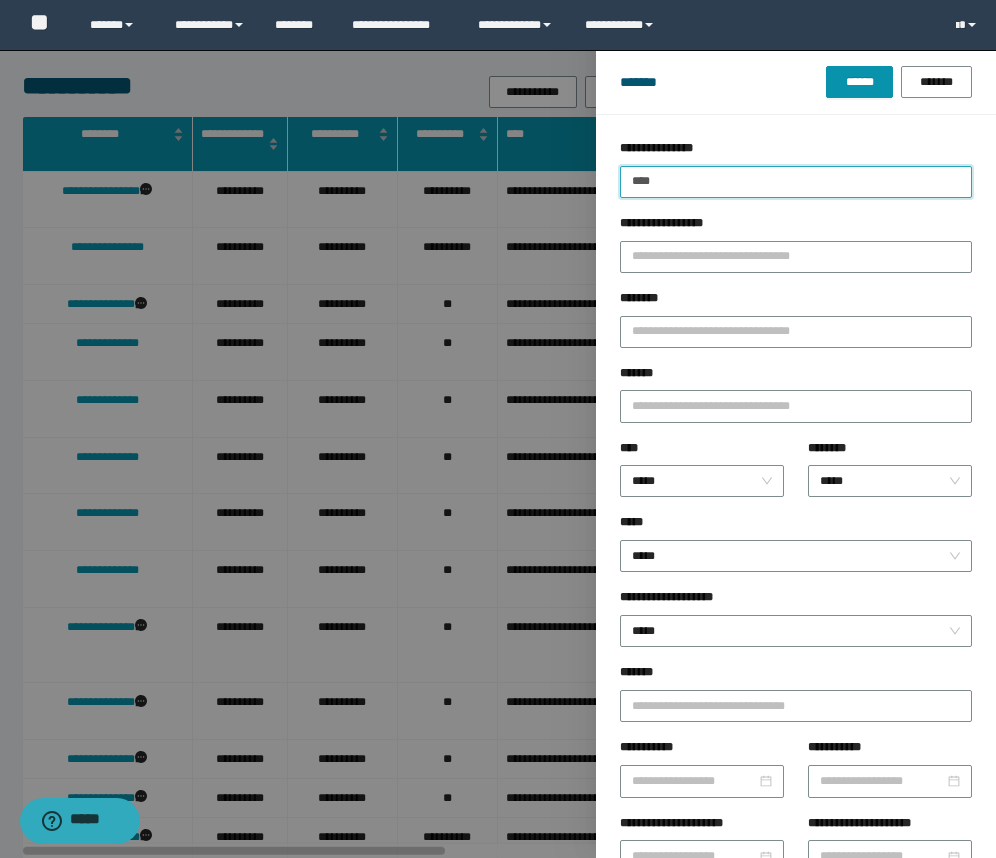 drag, startPoint x: 705, startPoint y: 183, endPoint x: 632, endPoint y: 182, distance: 73.00685 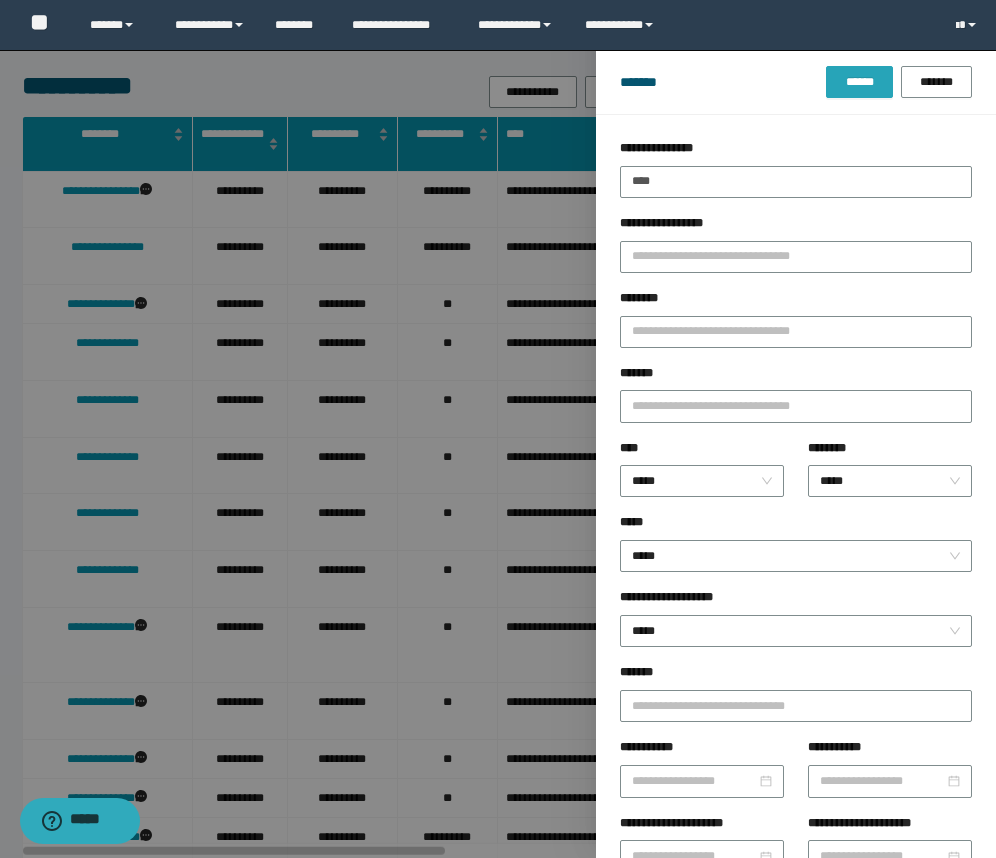 click on "******" at bounding box center (859, 82) 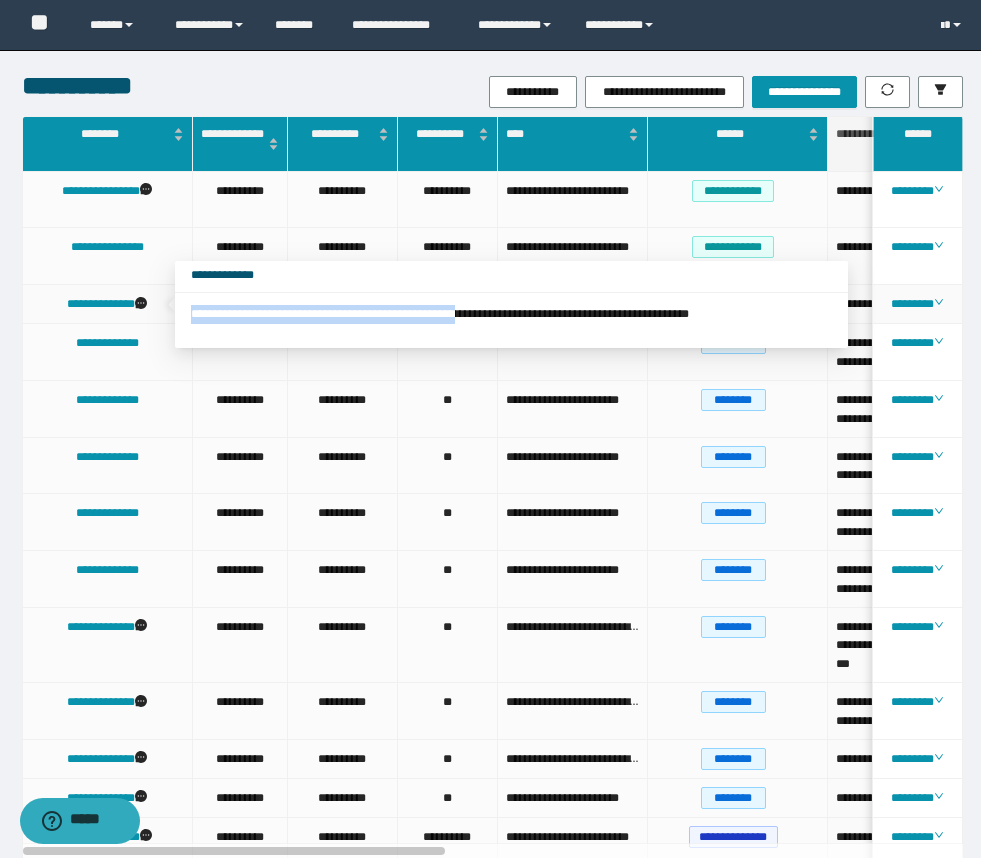 drag, startPoint x: 187, startPoint y: 317, endPoint x: 529, endPoint y: 312, distance: 342.03656 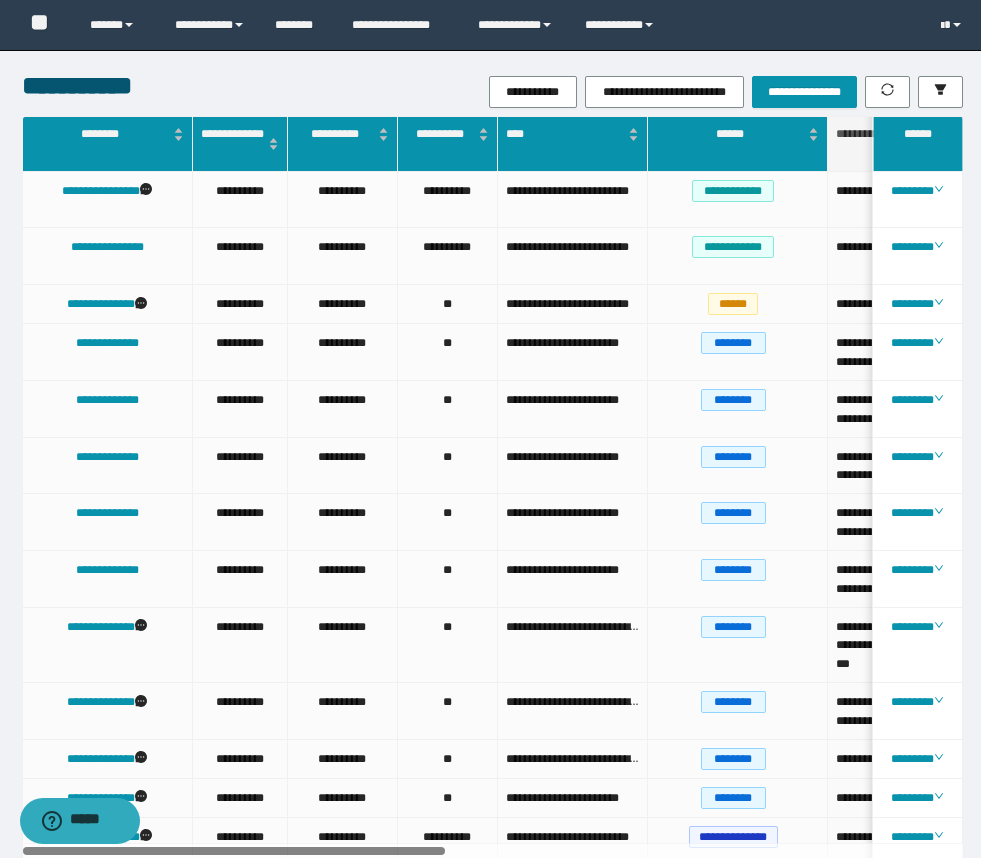 drag, startPoint x: 424, startPoint y: 855, endPoint x: 443, endPoint y: 852, distance: 19.235384 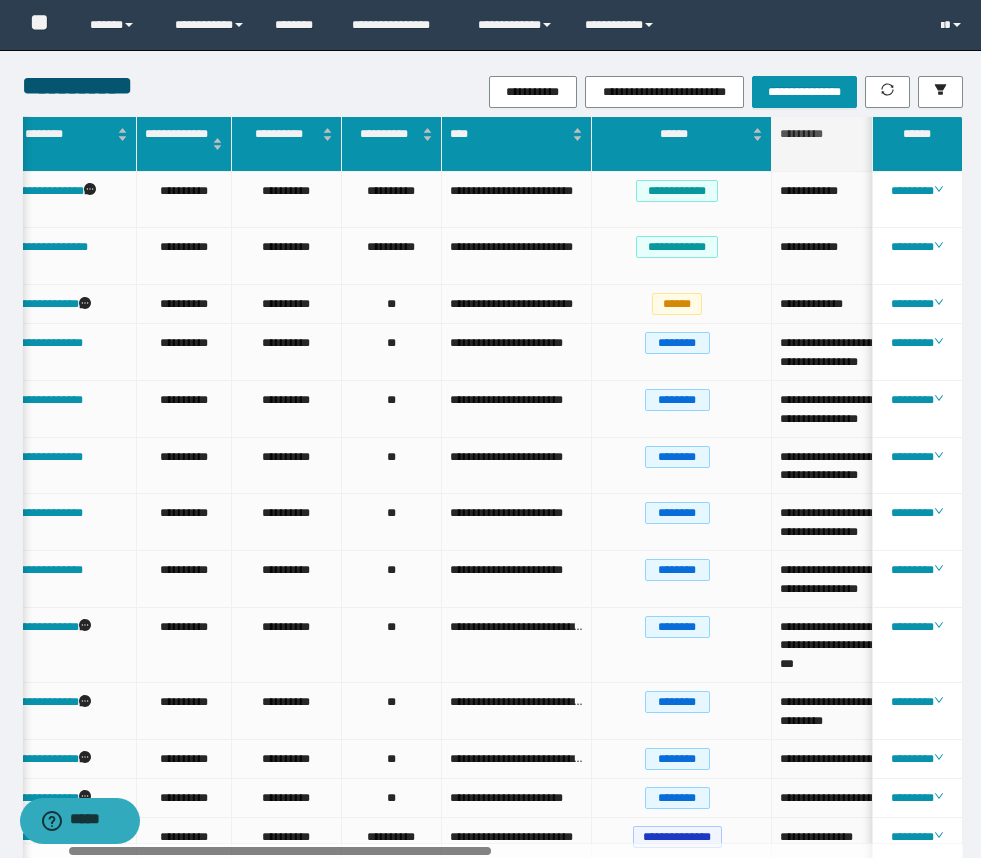 scroll, scrollTop: 0, scrollLeft: 138, axis: horizontal 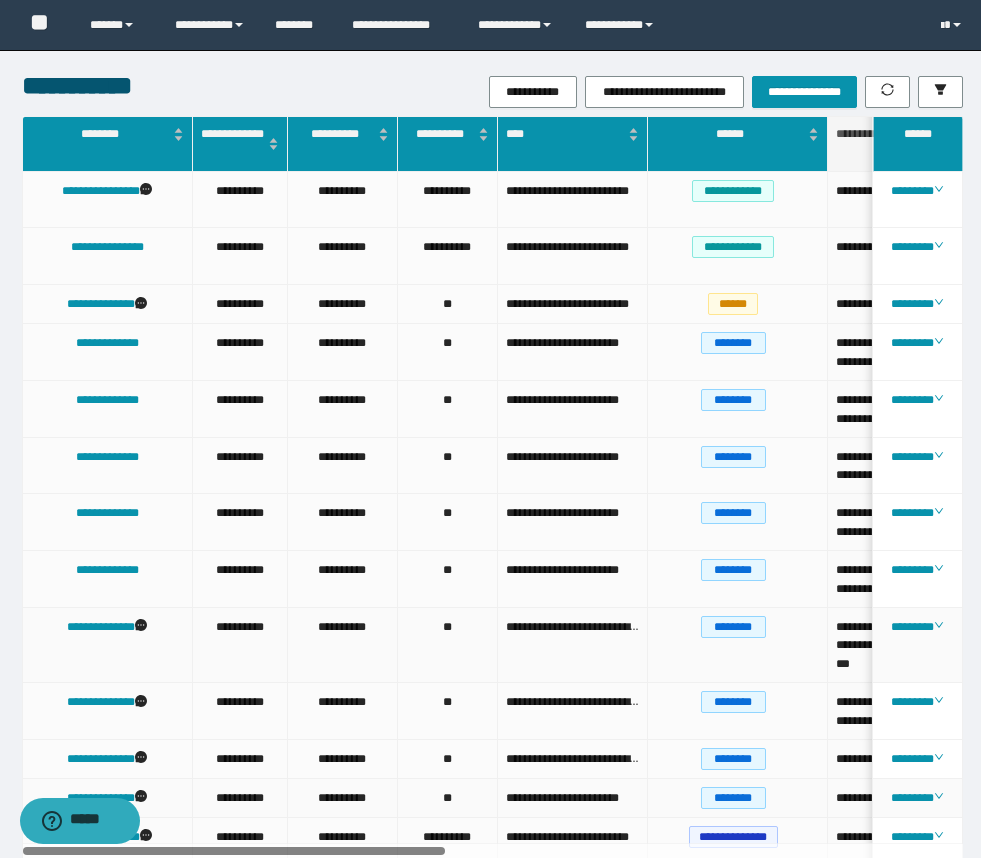 drag, startPoint x: 438, startPoint y: 852, endPoint x: 483, endPoint y: 672, distance: 185.53975 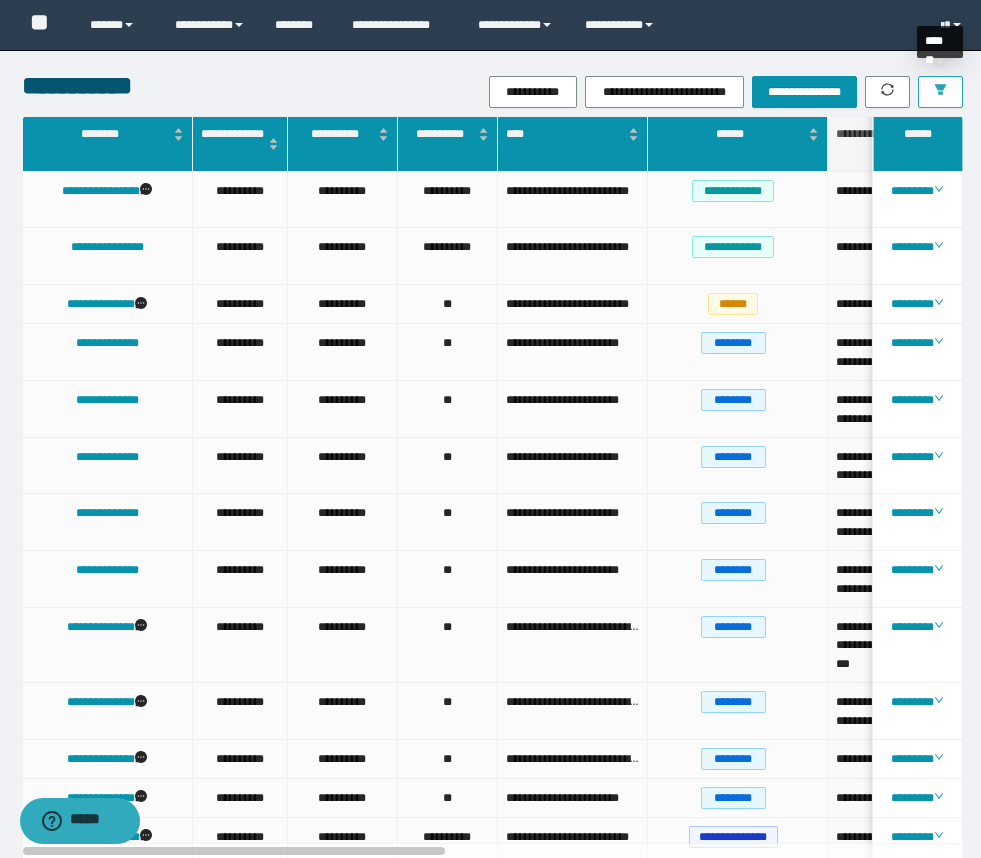 click 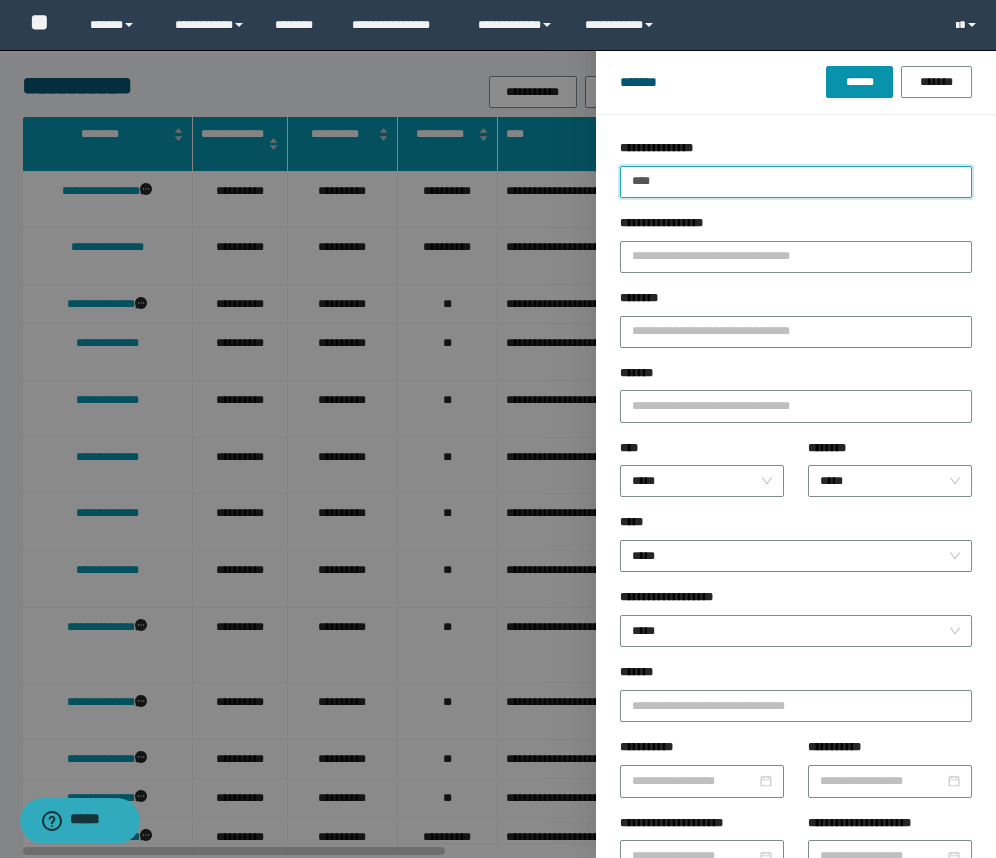 drag, startPoint x: 659, startPoint y: 181, endPoint x: 600, endPoint y: 179, distance: 59.03389 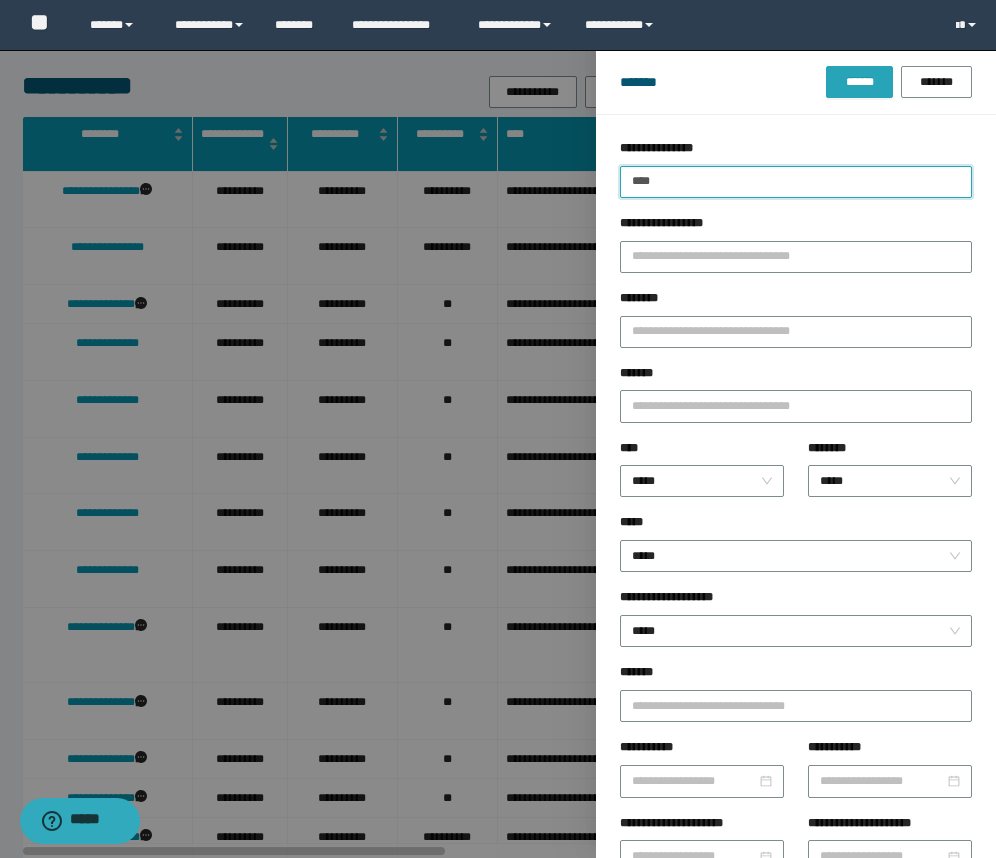 type on "****" 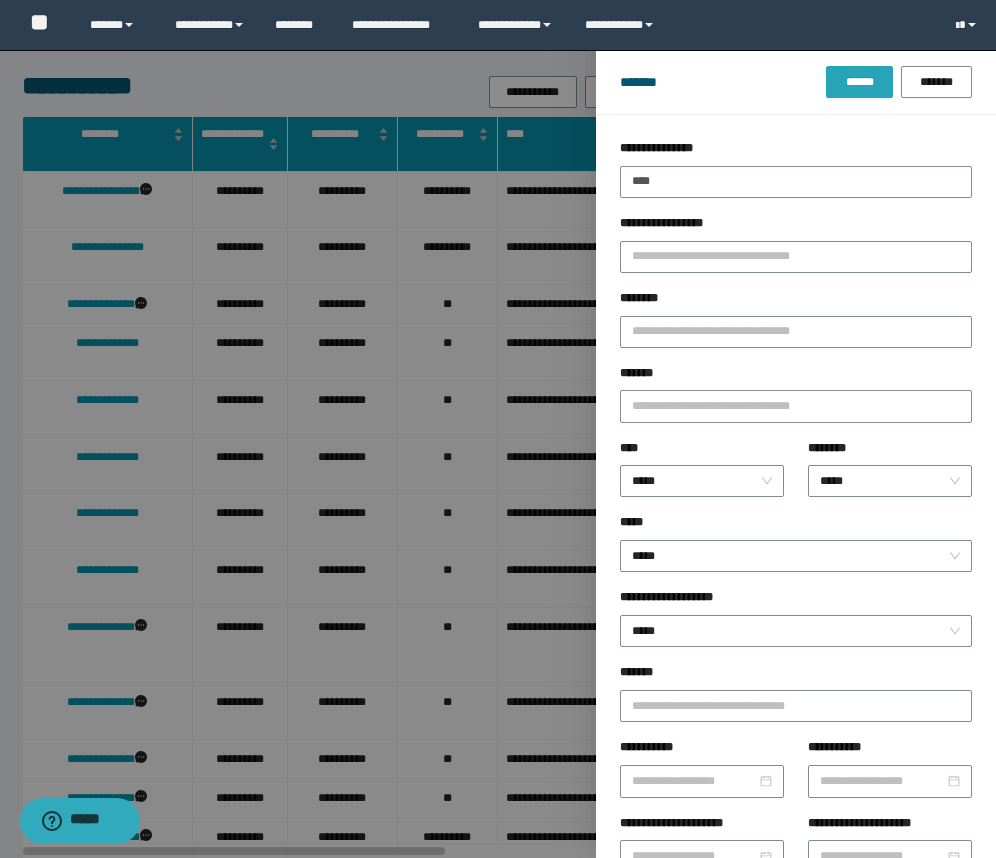 click on "******" at bounding box center [859, 82] 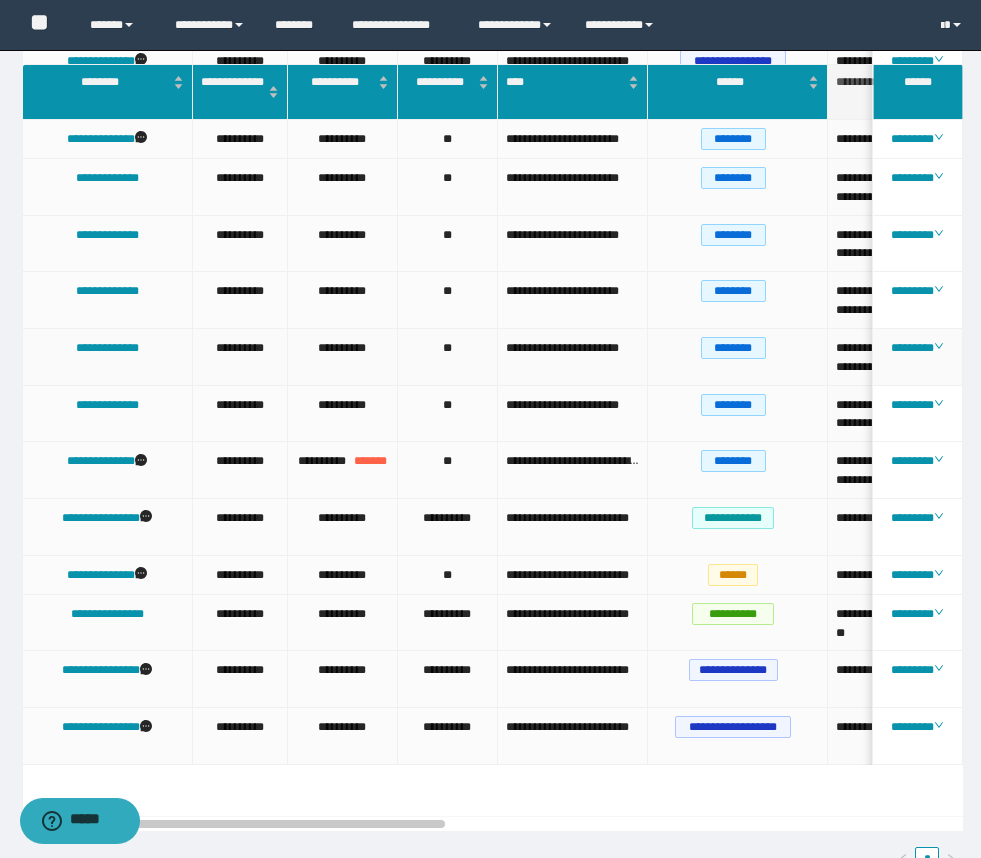 scroll, scrollTop: 449, scrollLeft: 0, axis: vertical 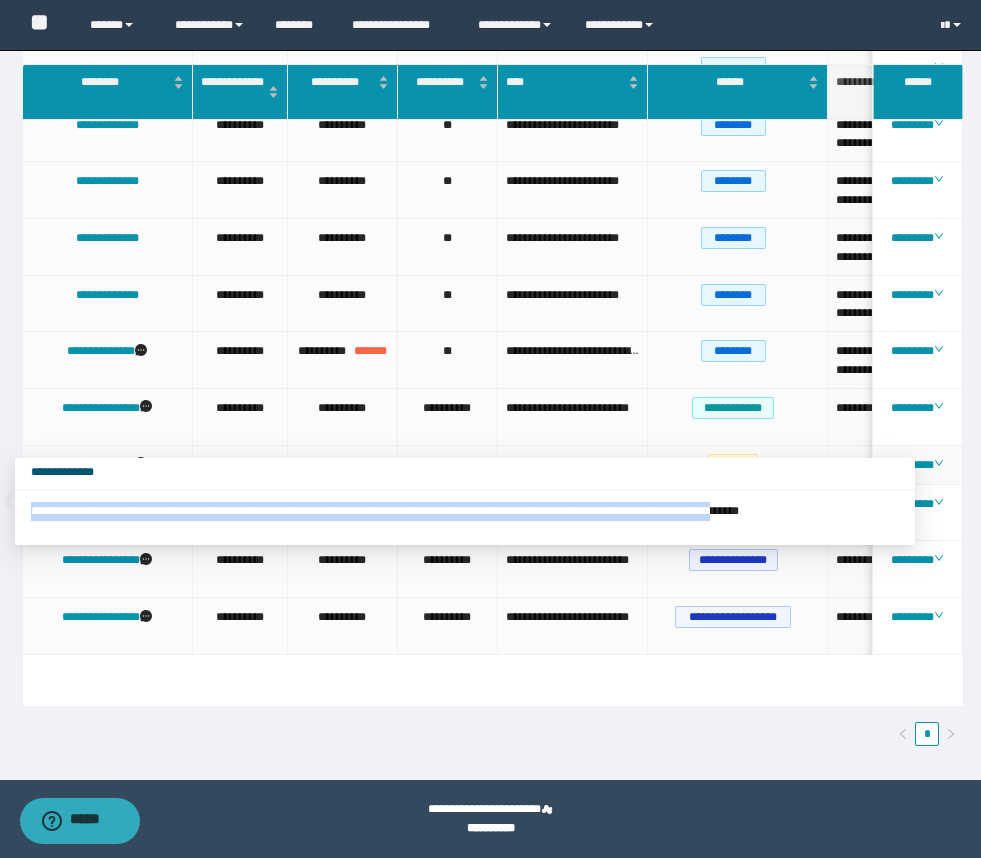 drag, startPoint x: 28, startPoint y: 509, endPoint x: 866, endPoint y: 518, distance: 838.04834 